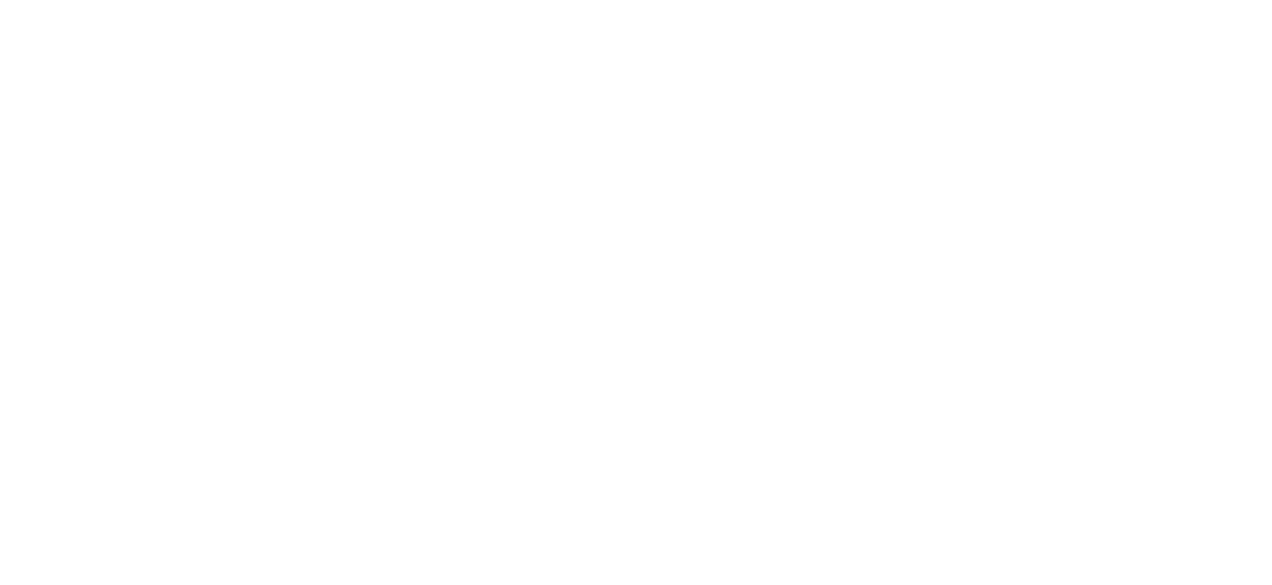 scroll, scrollTop: 0, scrollLeft: 0, axis: both 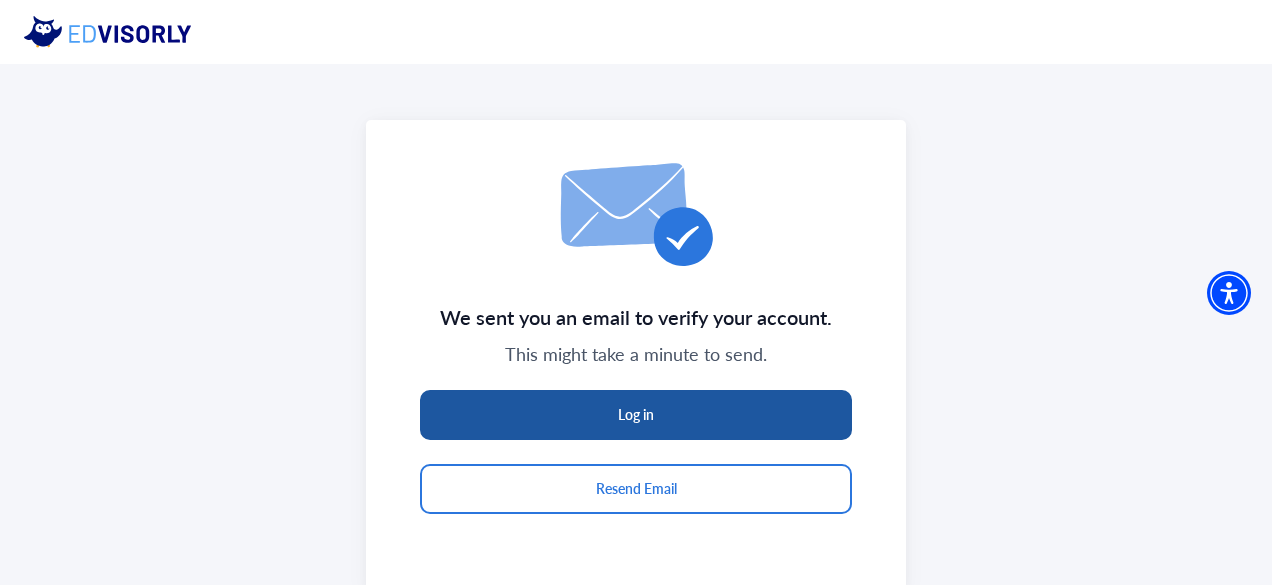 click on "Log in" at bounding box center [636, 415] 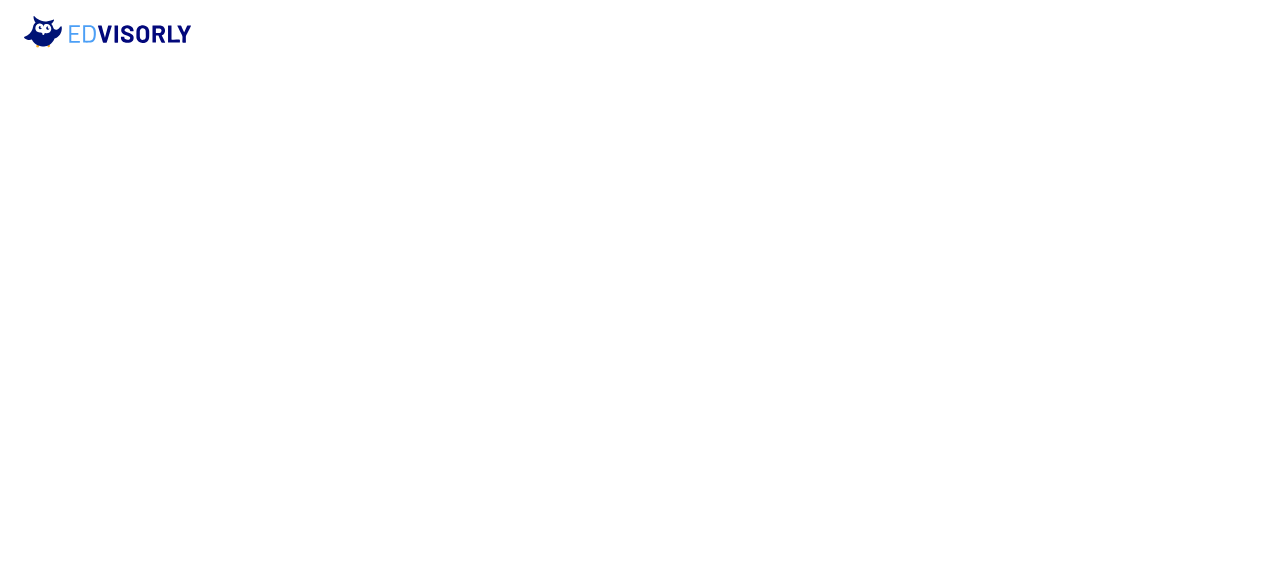 scroll, scrollTop: 0, scrollLeft: 0, axis: both 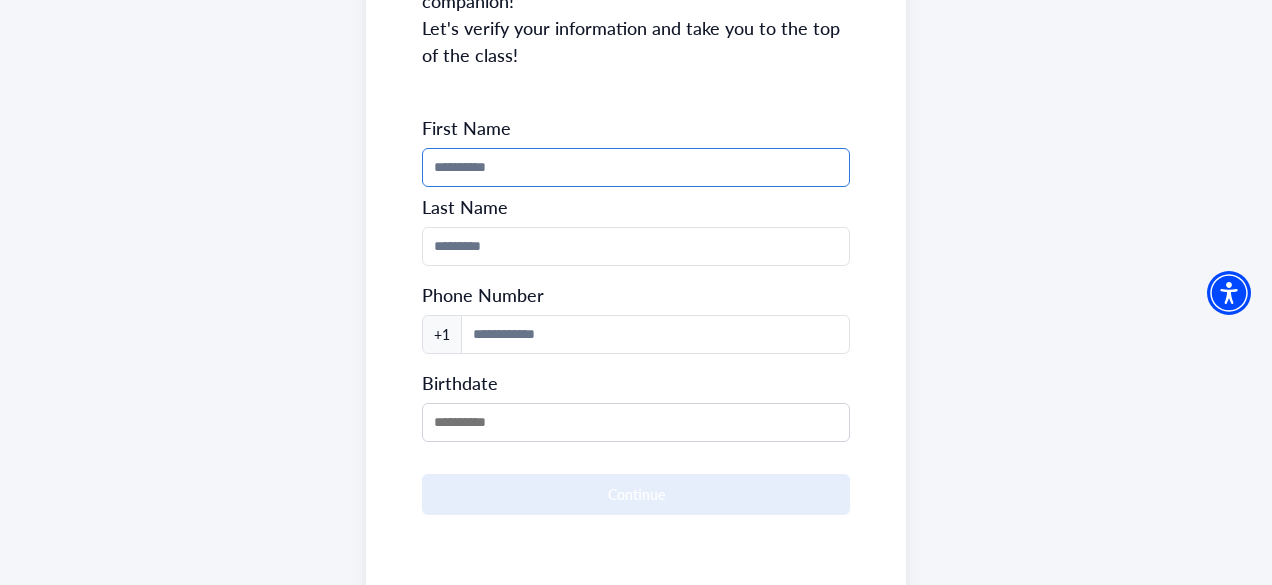 click at bounding box center (636, 167) 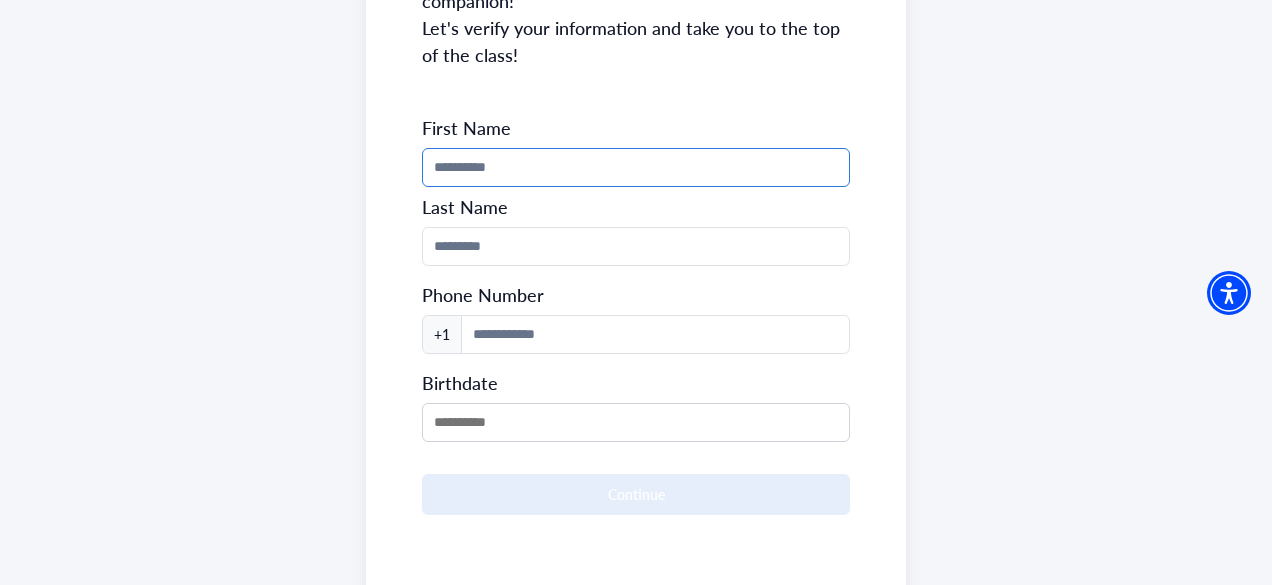 type on "******" 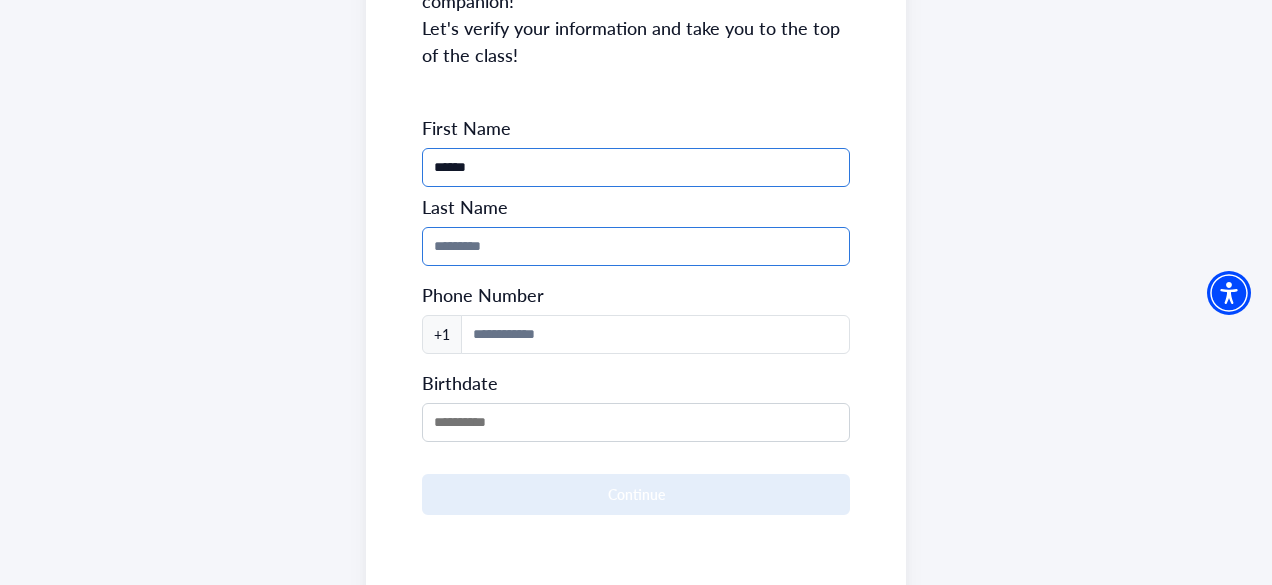 type on "********" 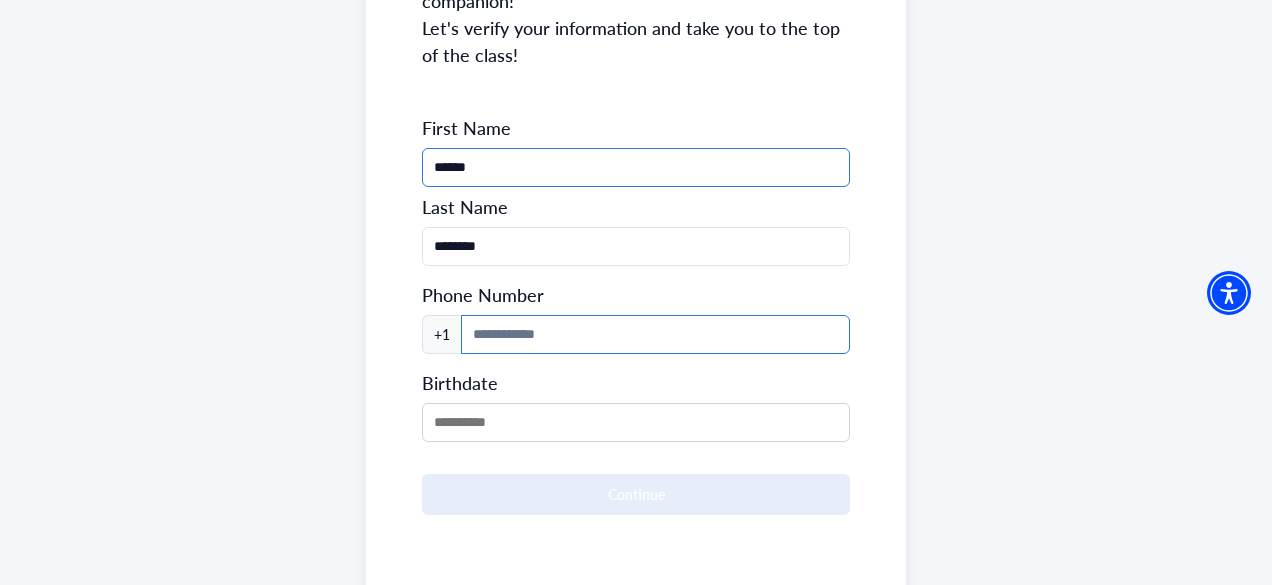type on "**********" 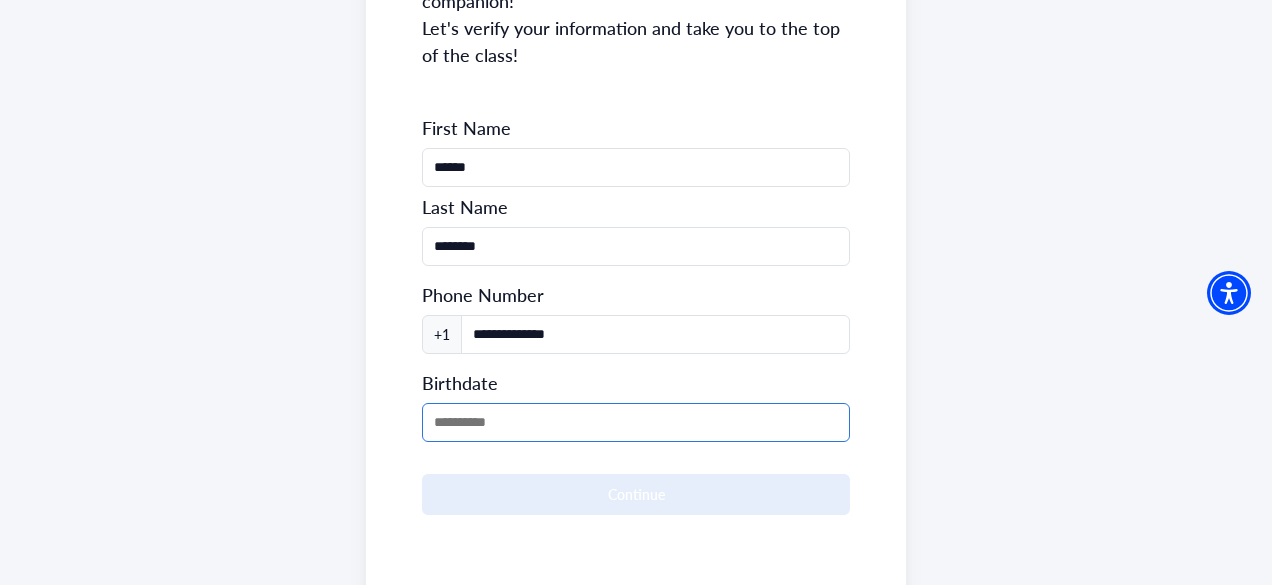 click at bounding box center [636, 422] 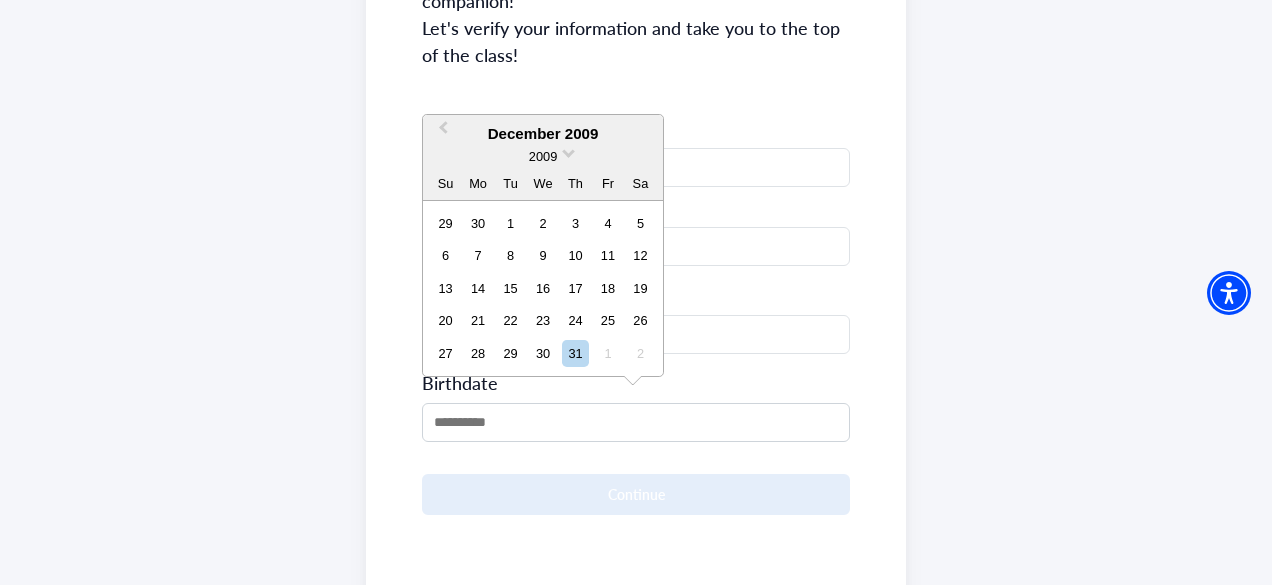 click on "December 2009" at bounding box center (543, 134) 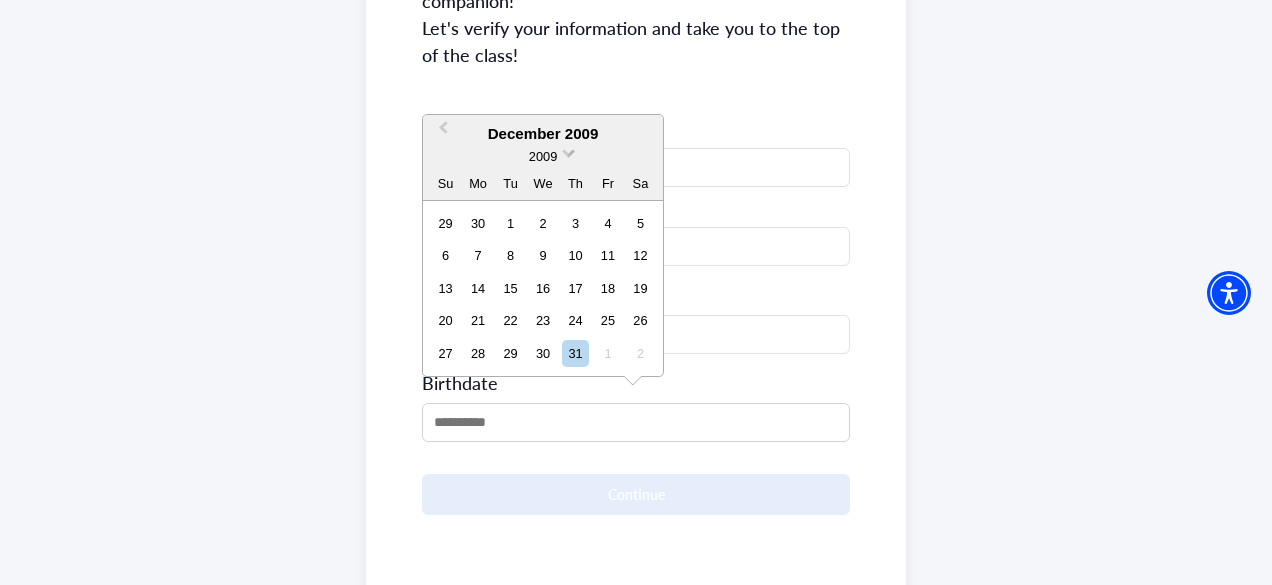 click at bounding box center (568, 151) 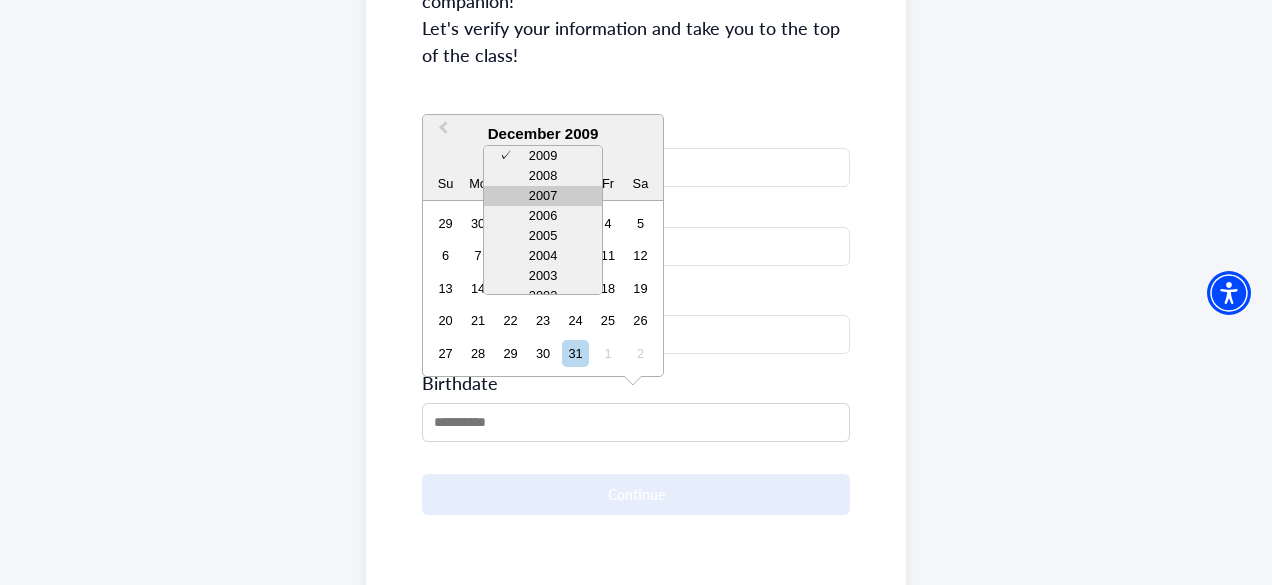 click on "2007" at bounding box center (543, 196) 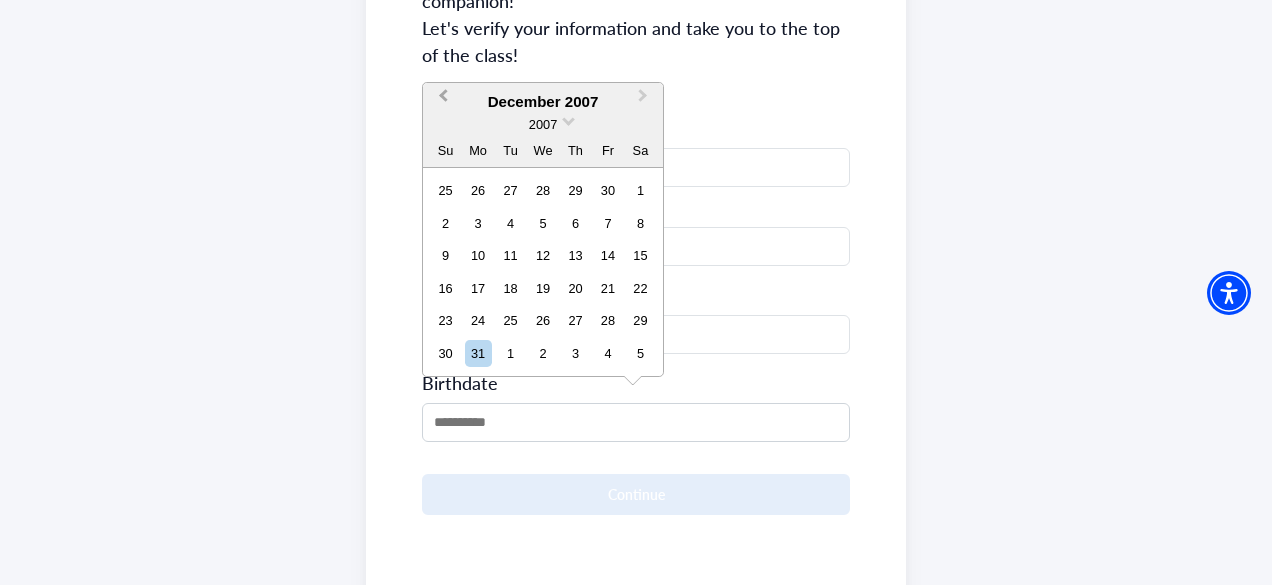 click on "Previous Month" at bounding box center [441, 101] 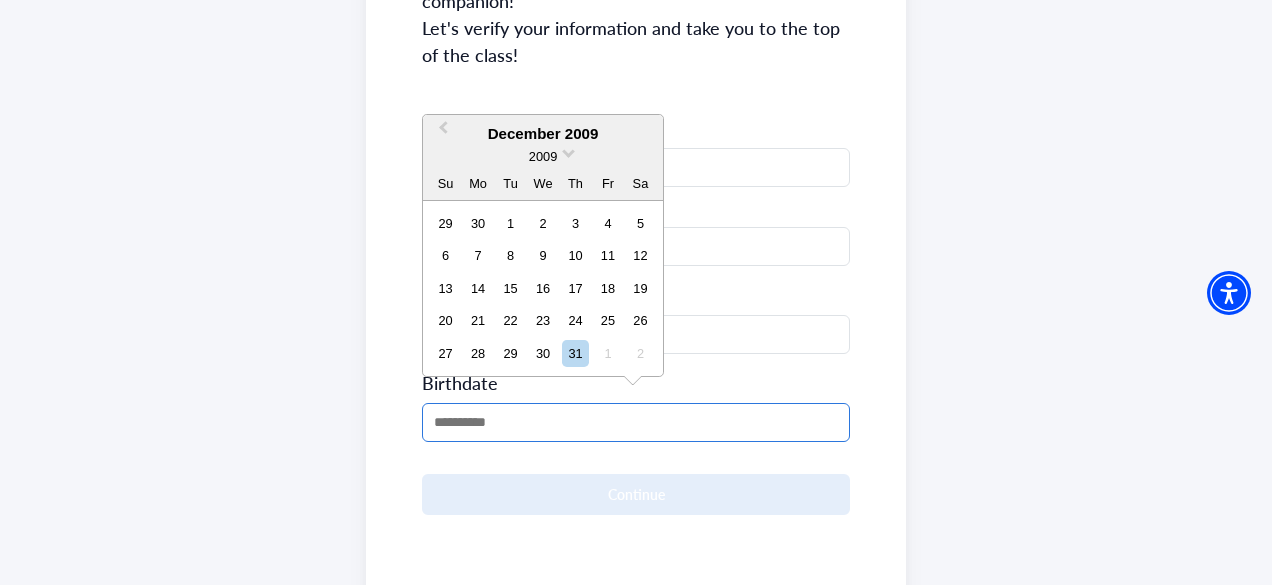 click at bounding box center [636, 422] 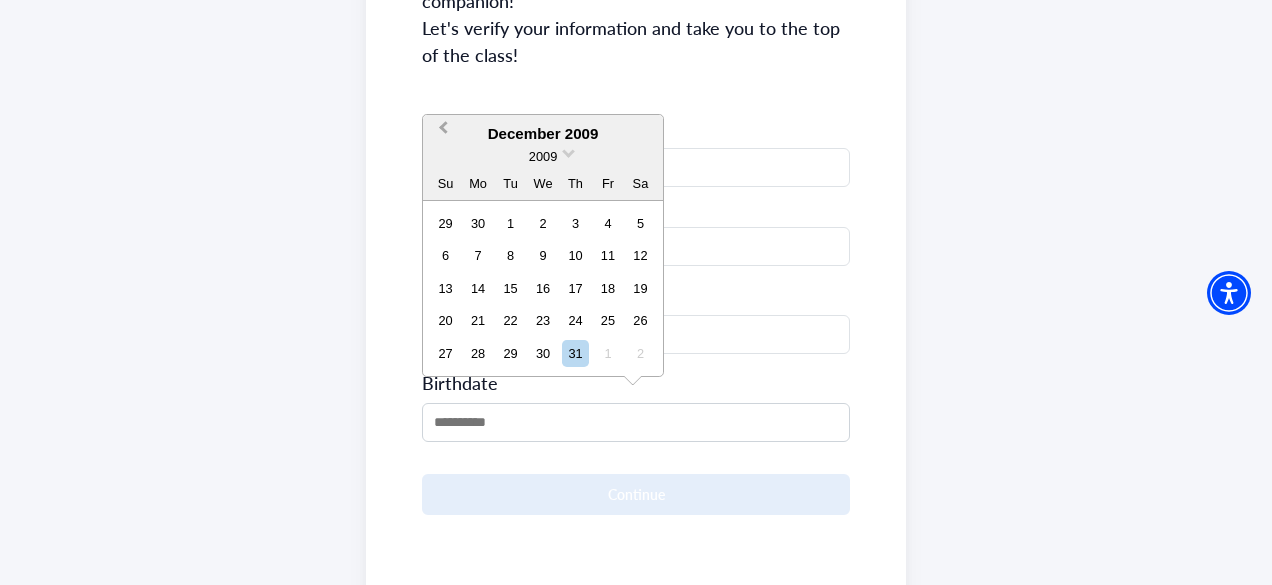 click on "Previous Month" at bounding box center (441, 133) 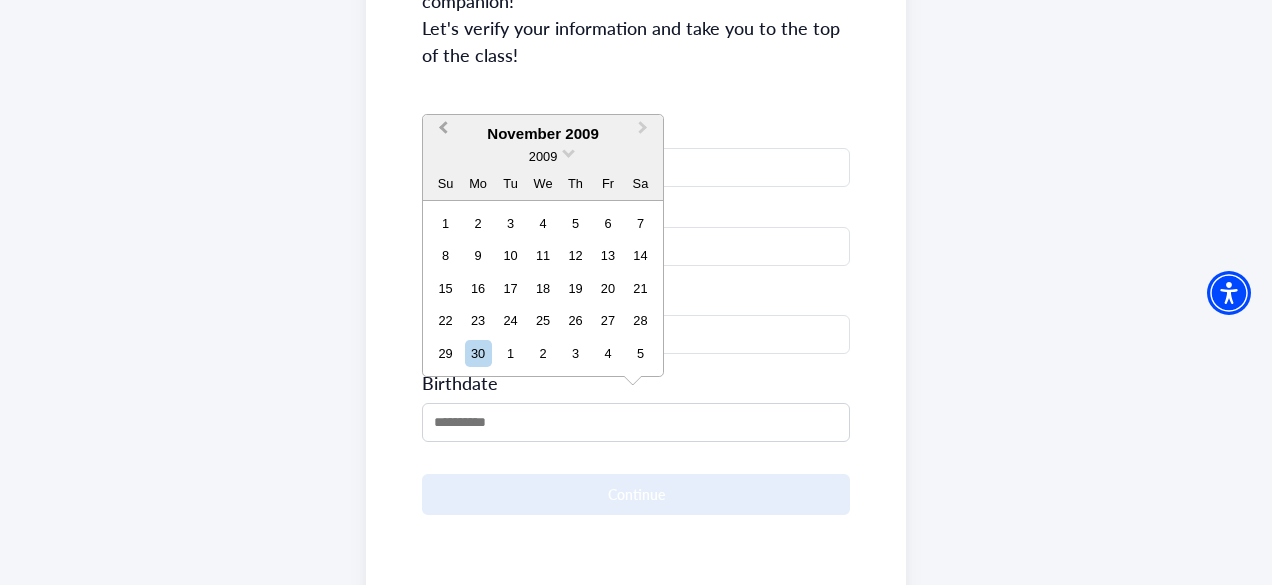click on "Previous Month" at bounding box center (441, 133) 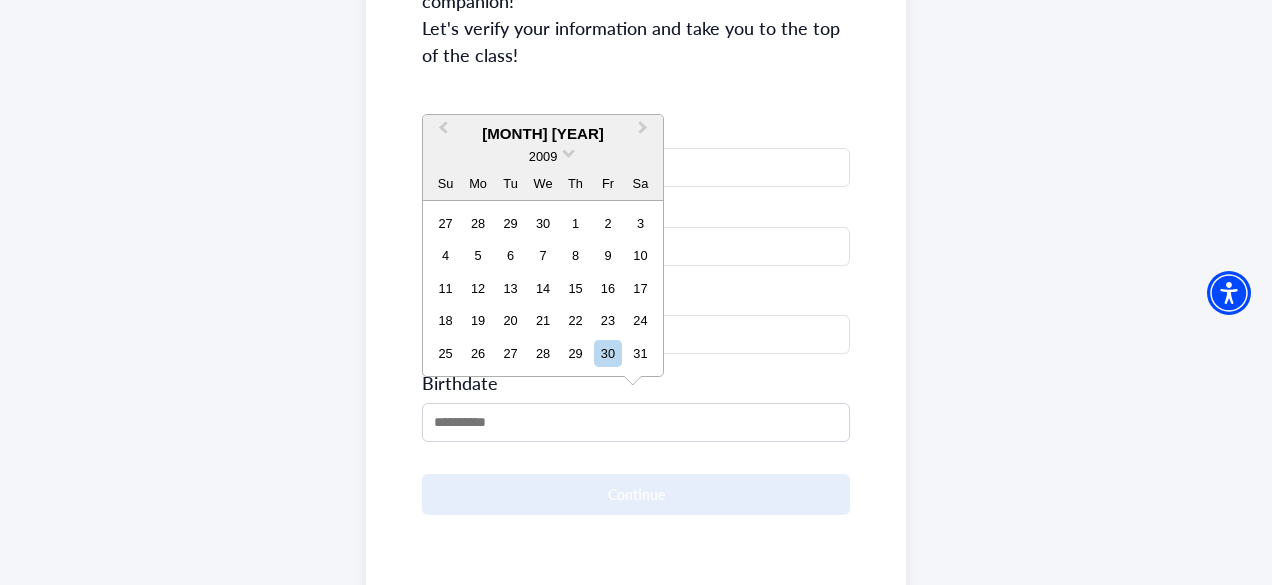 click on "2009" at bounding box center (543, 156) 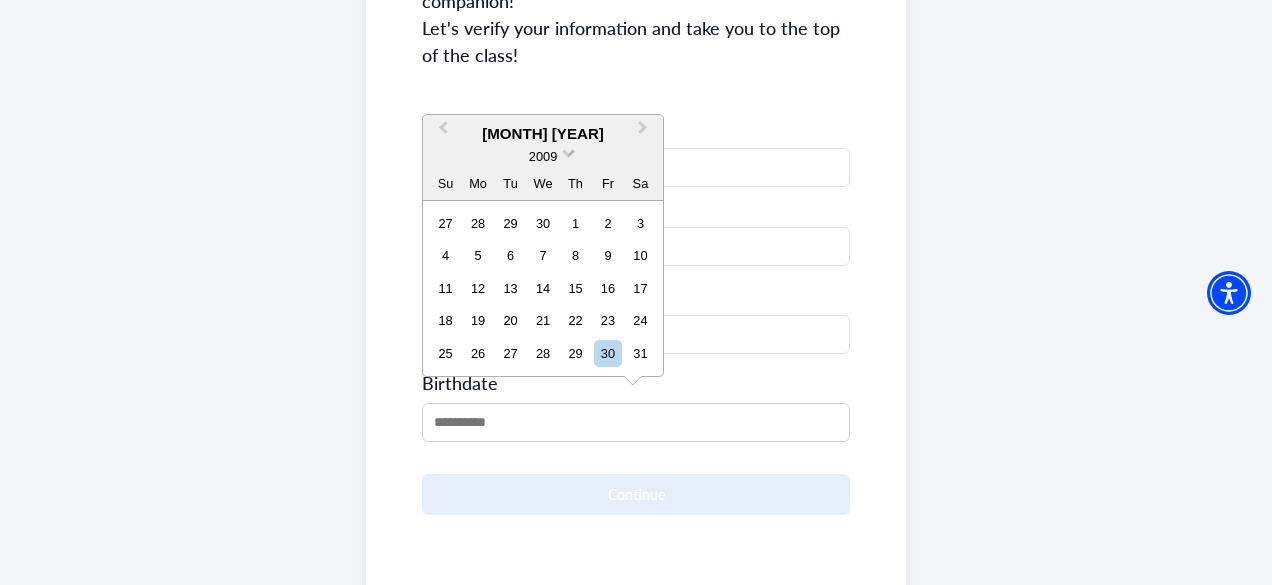 click at bounding box center (568, 151) 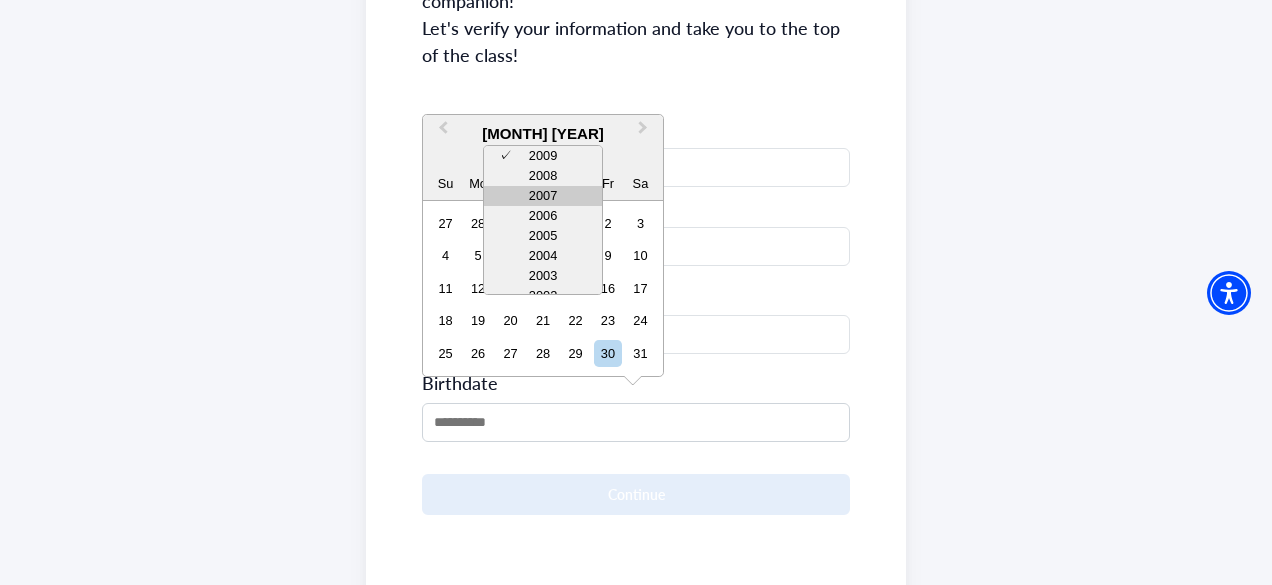 click on "2007" at bounding box center [543, 196] 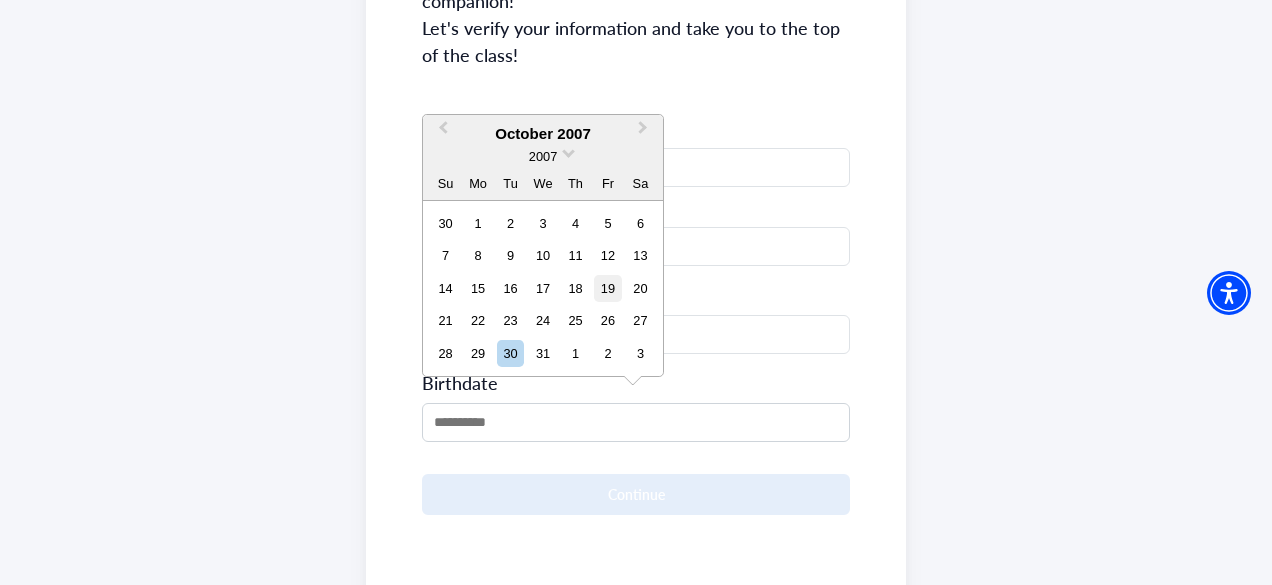click on "19" at bounding box center (607, 288) 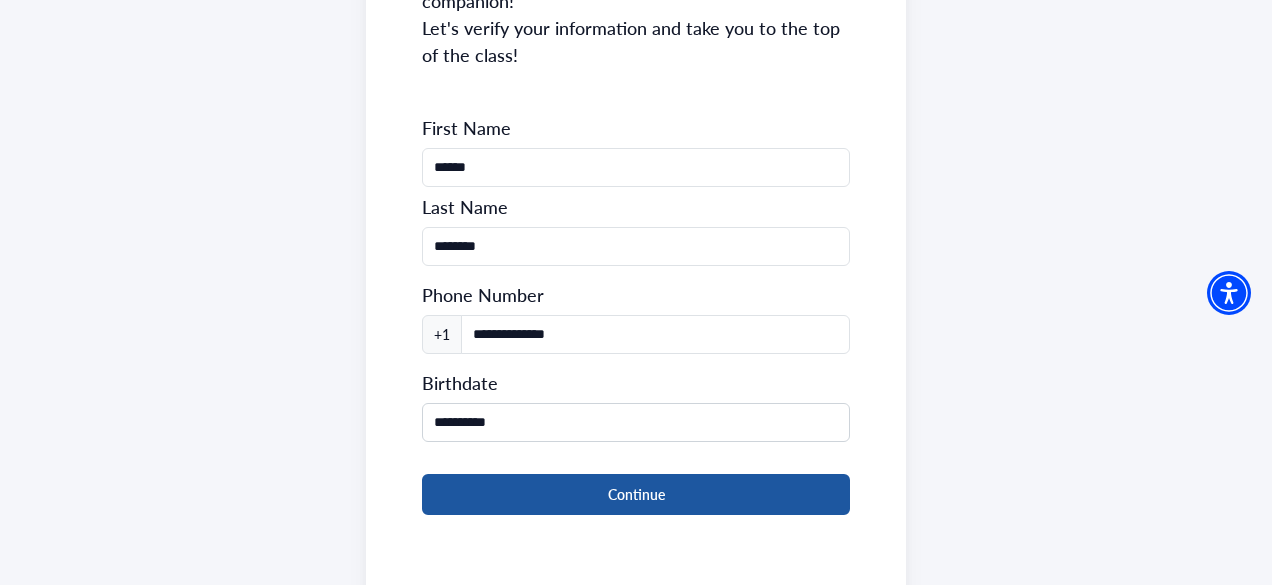 click on "Continue" at bounding box center [636, 494] 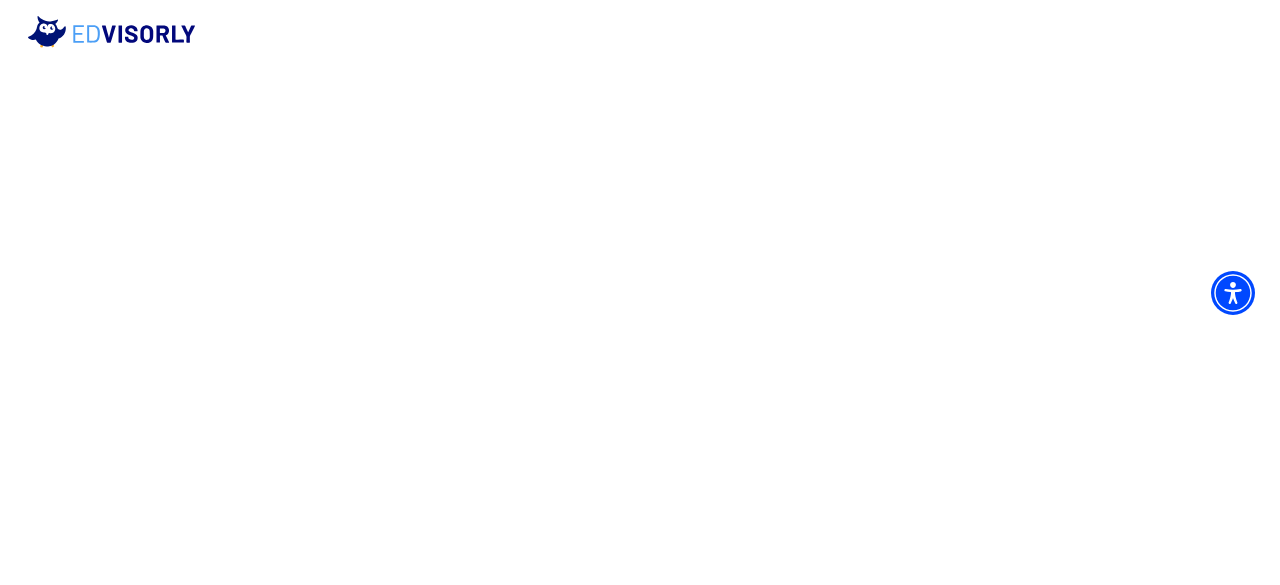 scroll, scrollTop: 0, scrollLeft: 0, axis: both 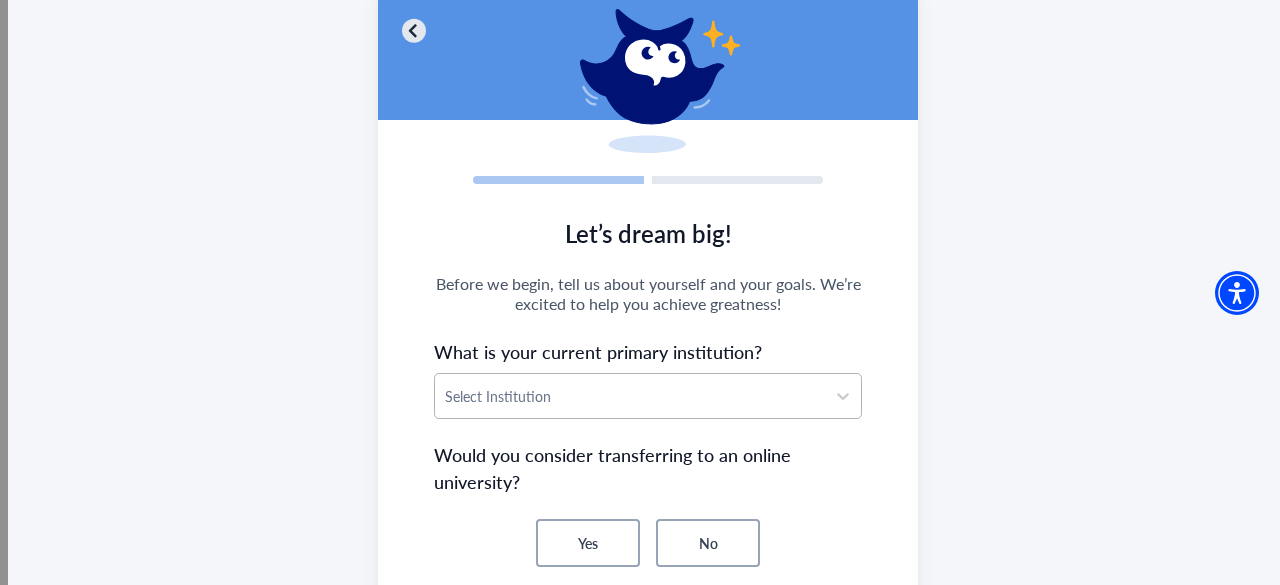 click on "Select Institution" at bounding box center (630, 396) 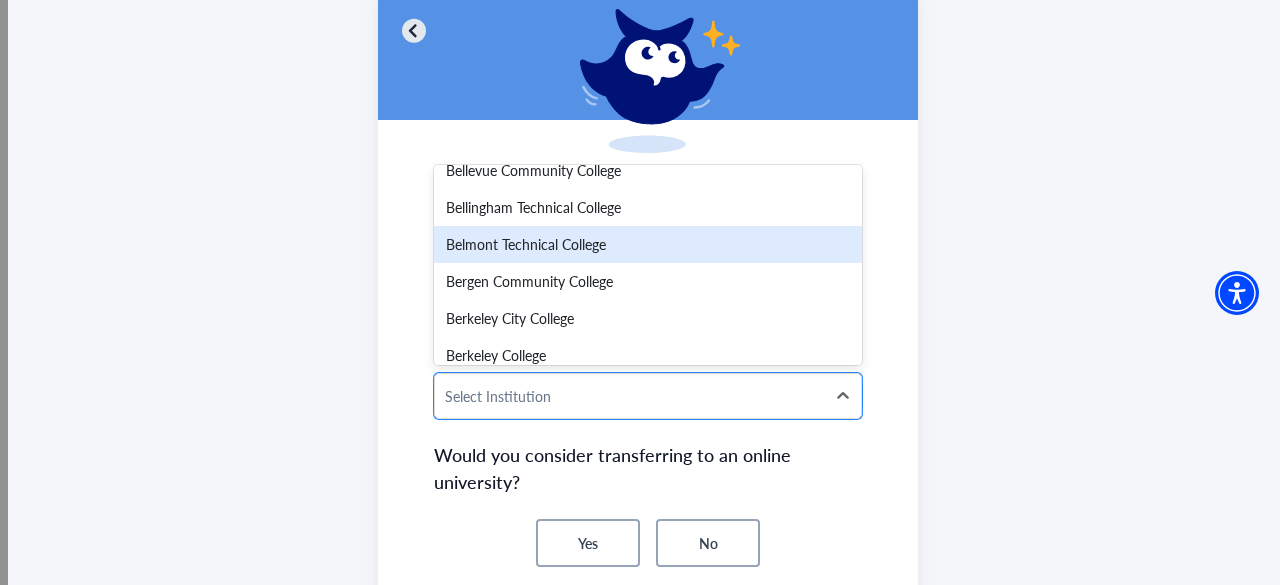 scroll, scrollTop: 1909, scrollLeft: 0, axis: vertical 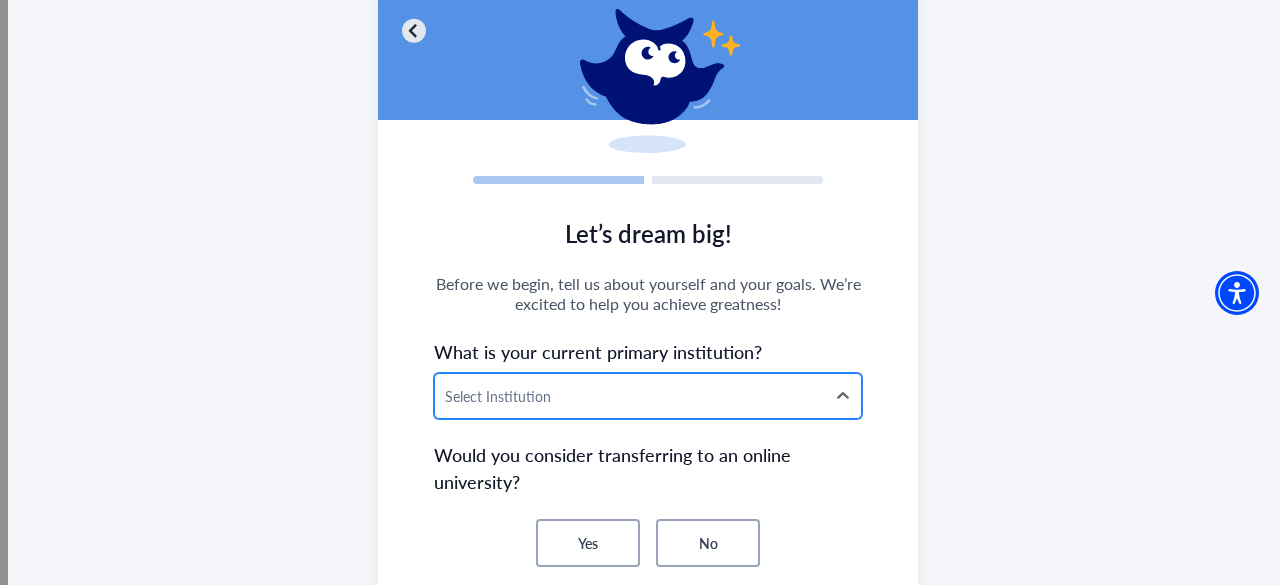 click at bounding box center [630, 396] 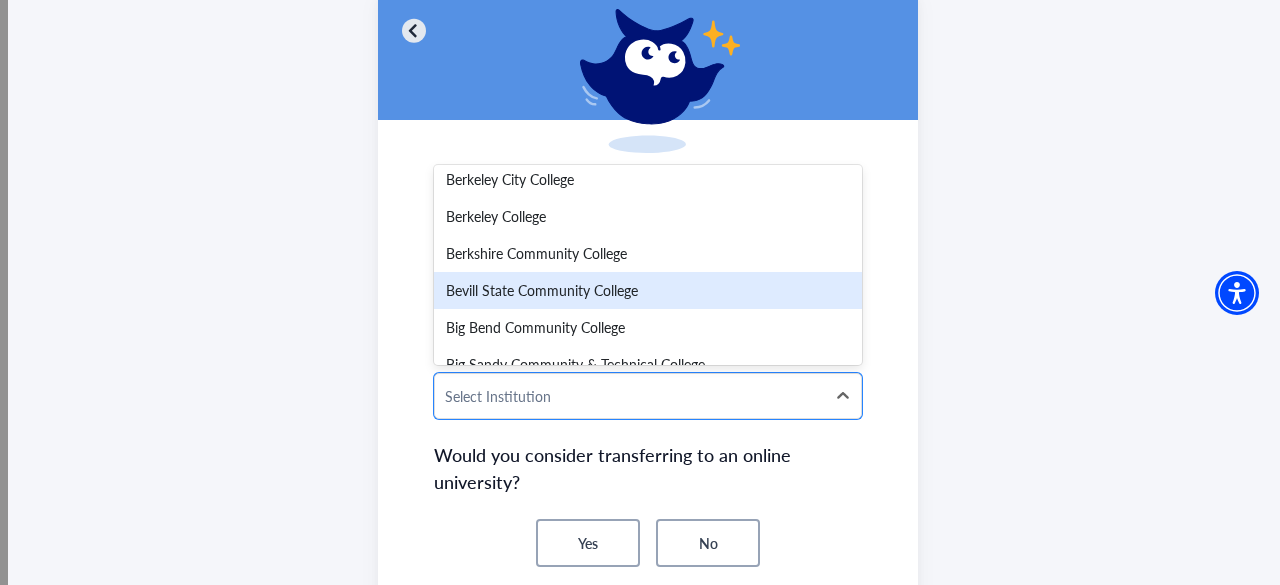scroll, scrollTop: 2045, scrollLeft: 0, axis: vertical 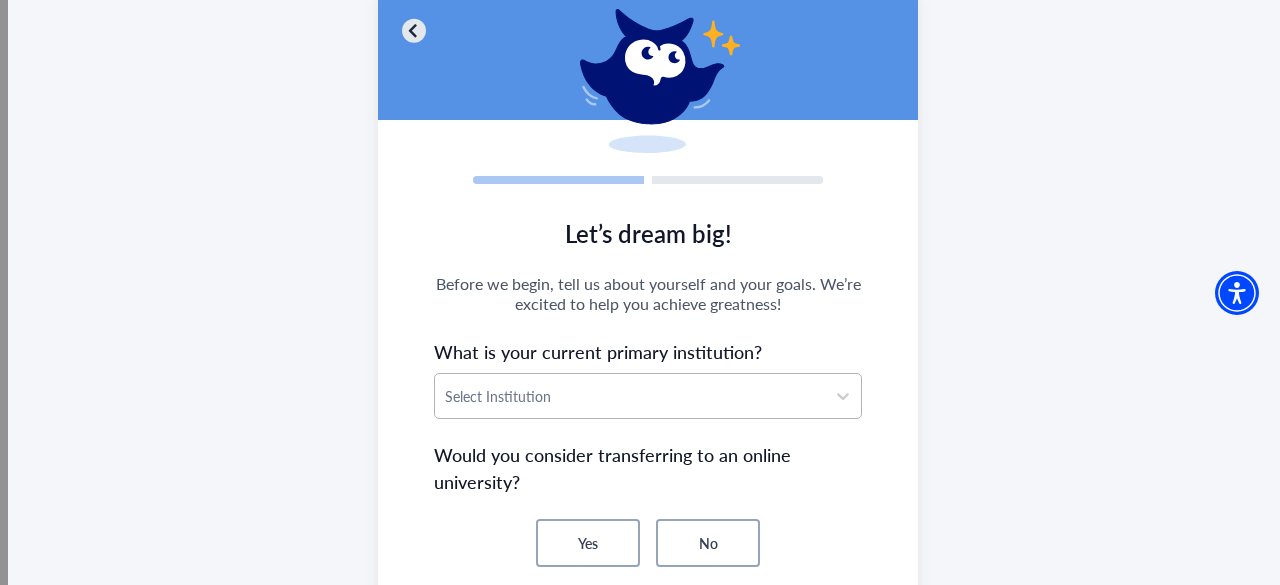click at bounding box center [630, 396] 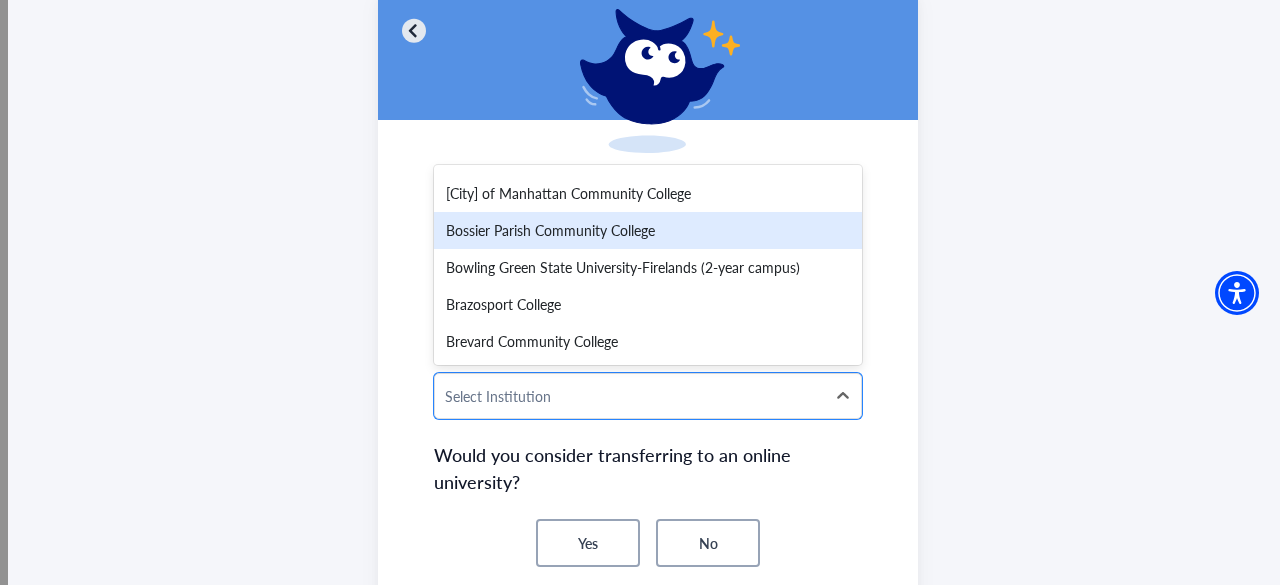 scroll, scrollTop: 2768, scrollLeft: 0, axis: vertical 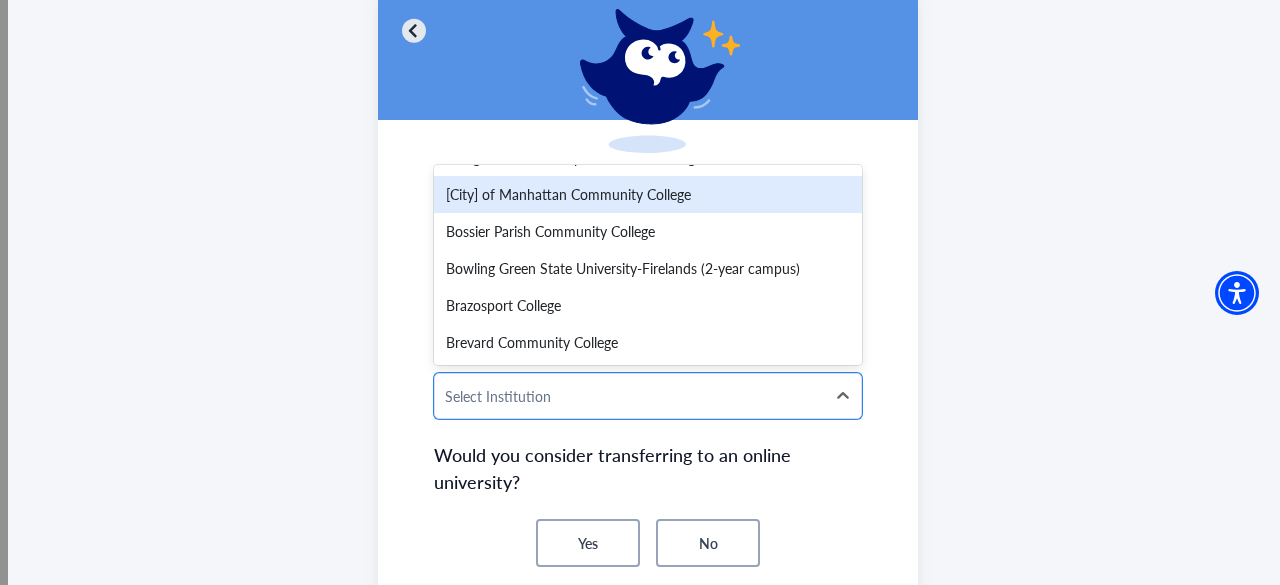 click on "[City] of Manhattan Community College" at bounding box center [648, 194] 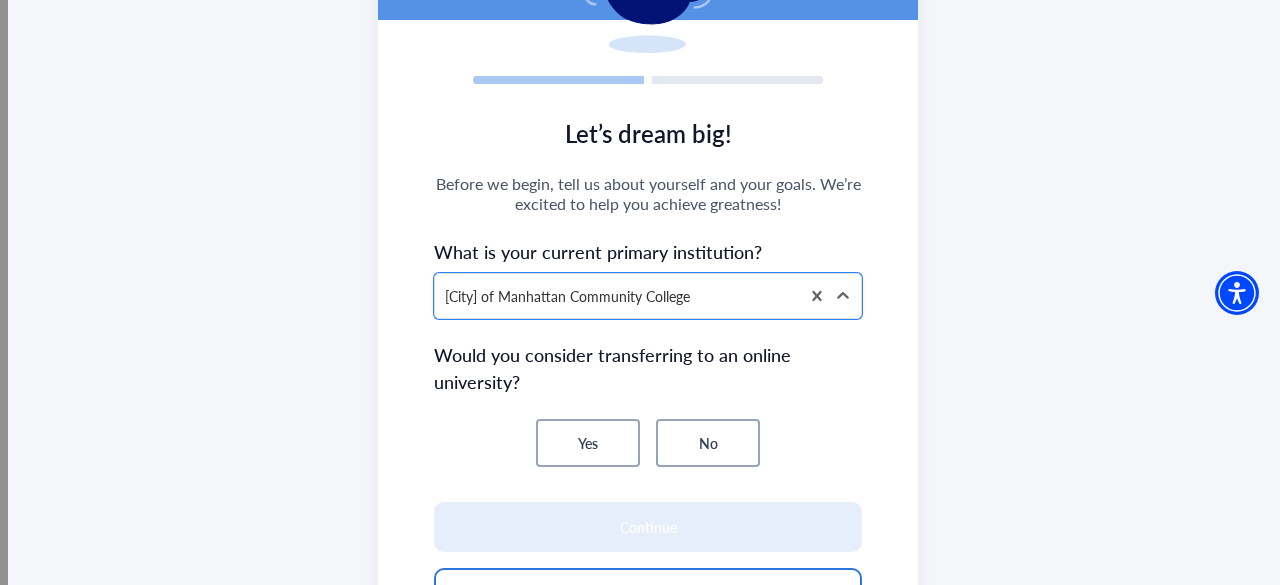 scroll, scrollTop: 303, scrollLeft: 0, axis: vertical 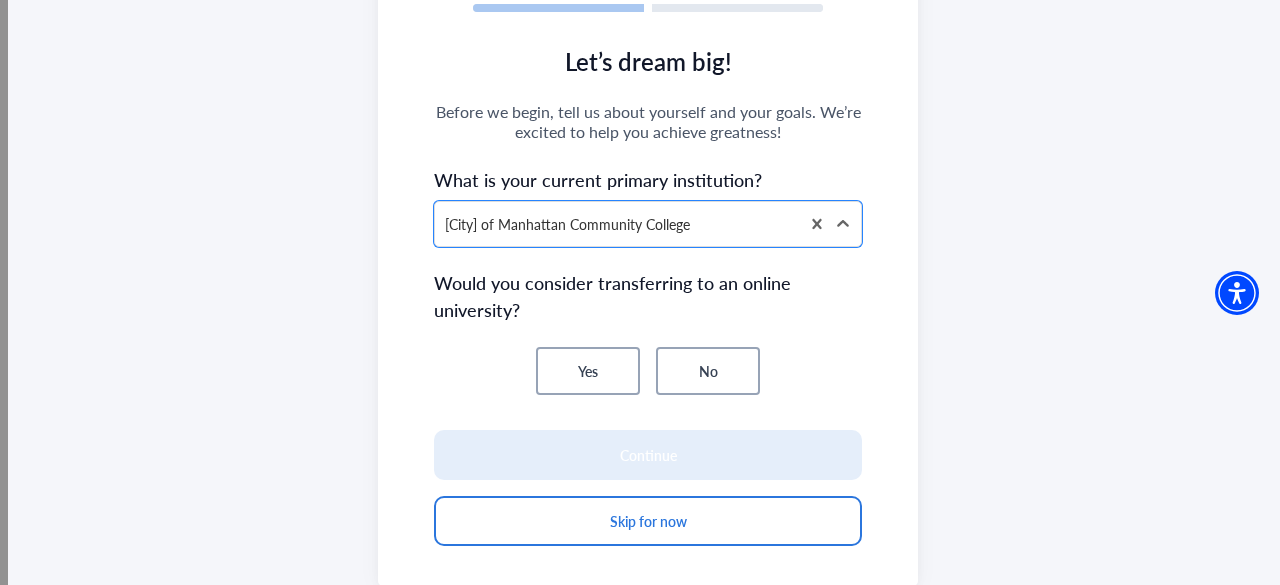 click on "No" at bounding box center [708, 371] 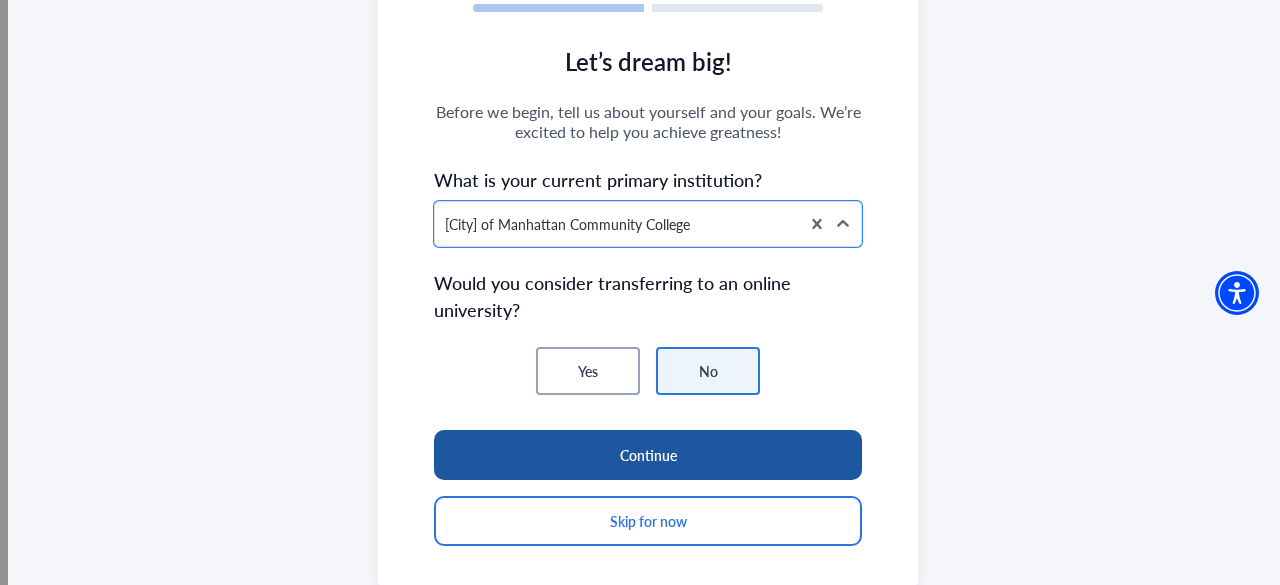 click on "Continue" at bounding box center (648, 455) 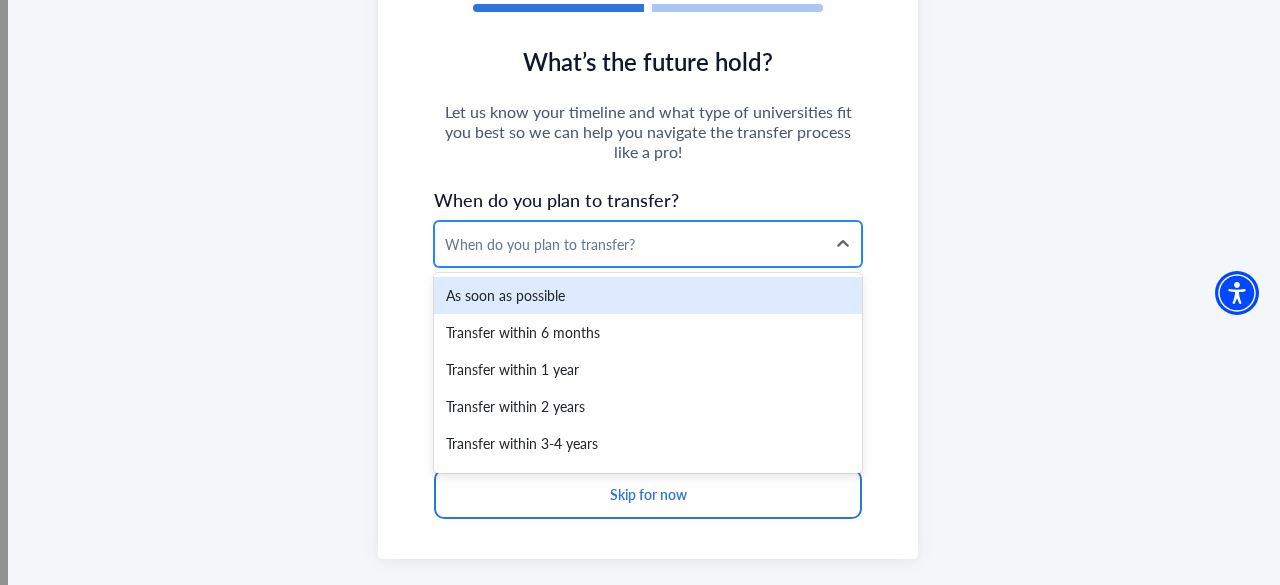 click on "When do you plan to transfer?" at bounding box center (630, 244) 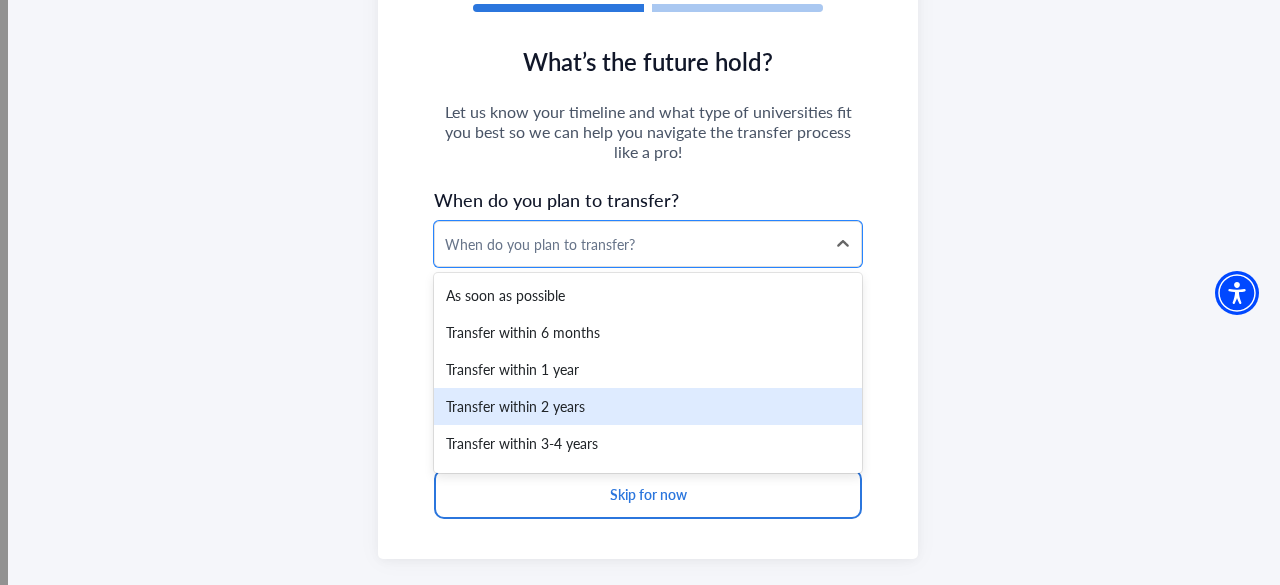 click on "Transfer within 2 years" at bounding box center (648, 406) 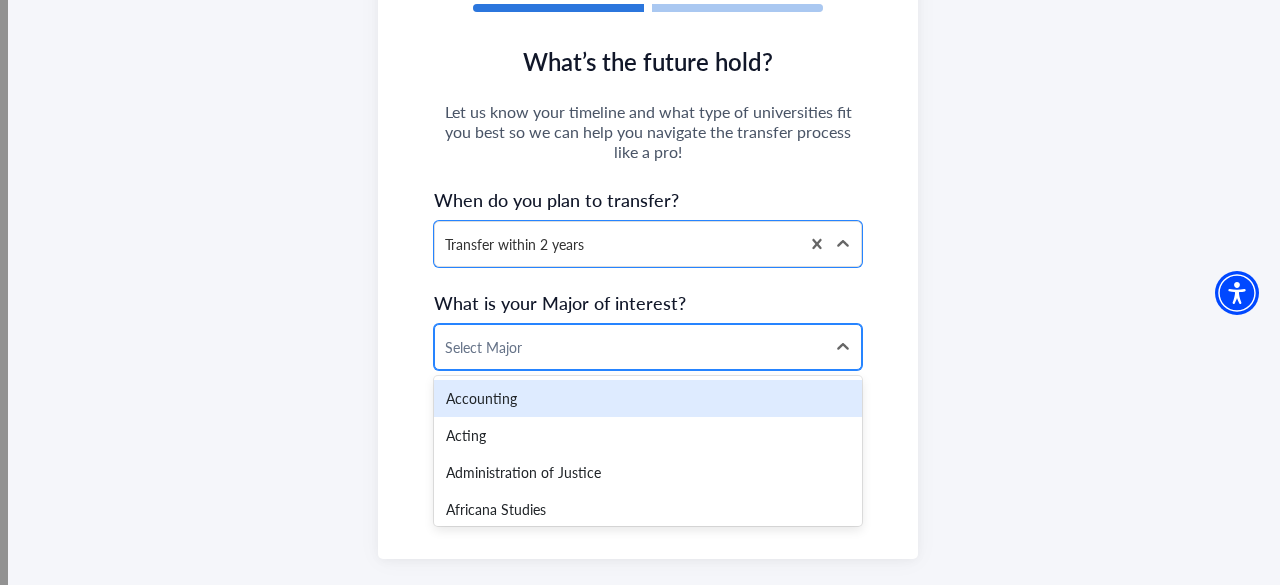 click on "Select Major" at bounding box center (630, 347) 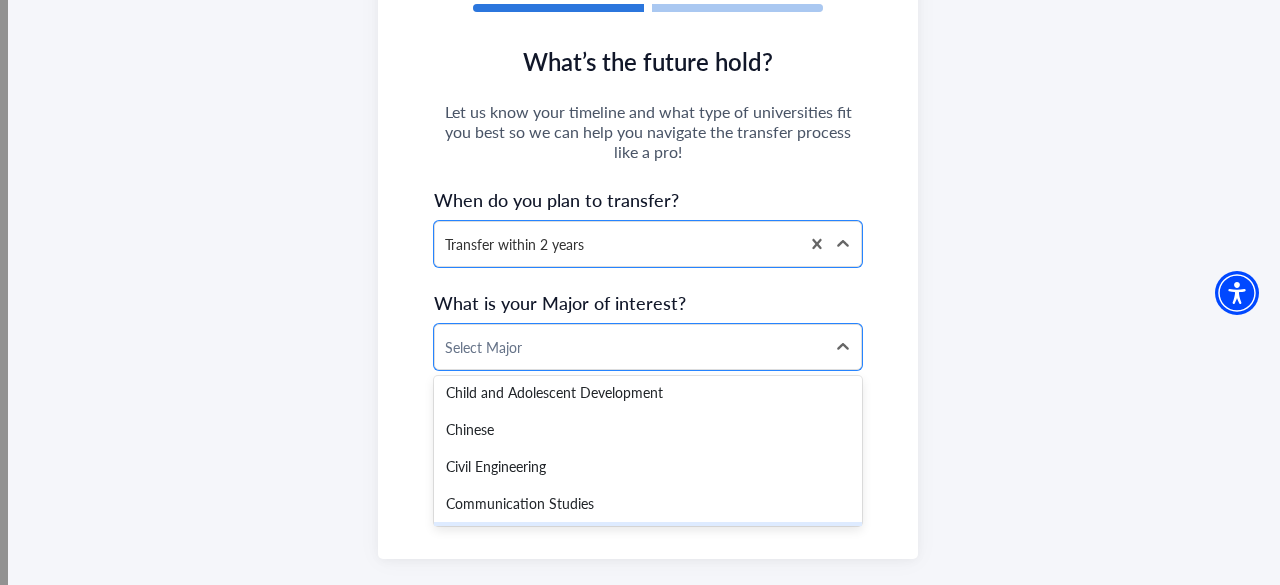 scroll, scrollTop: 849, scrollLeft: 0, axis: vertical 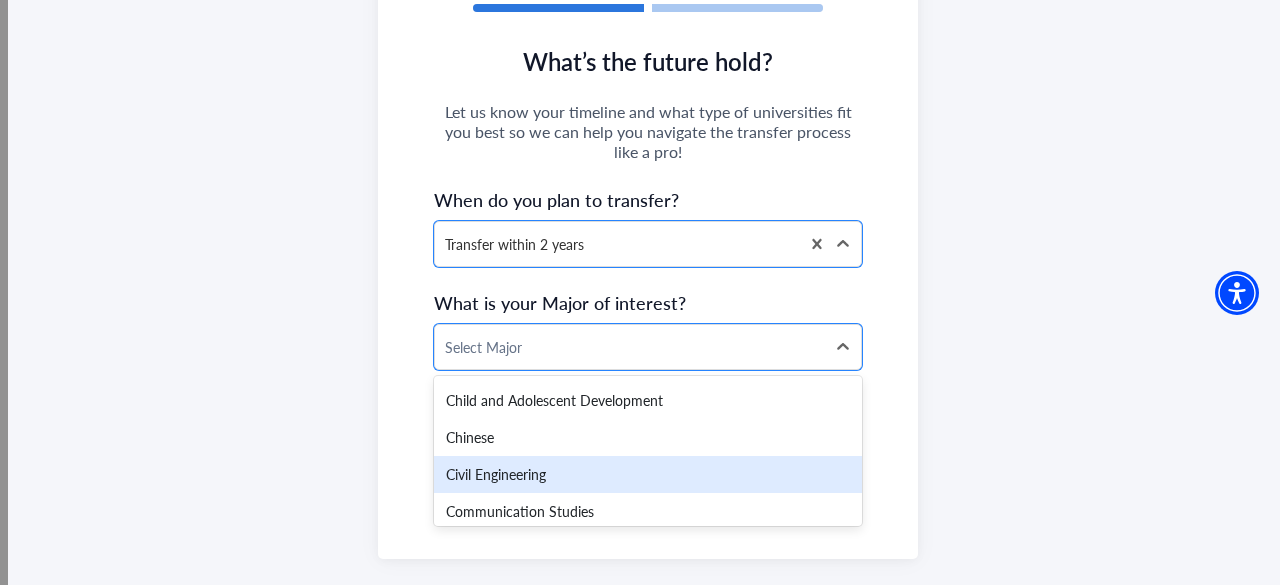 click on "Civil Engineering" at bounding box center [648, 474] 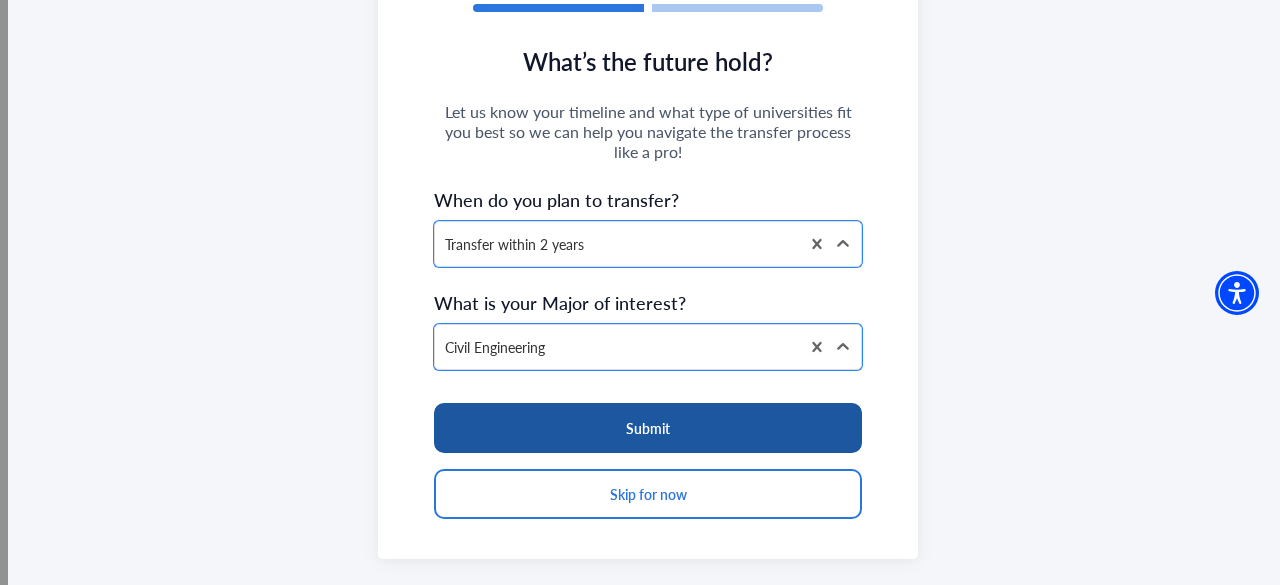 click on "Submit" at bounding box center (648, 428) 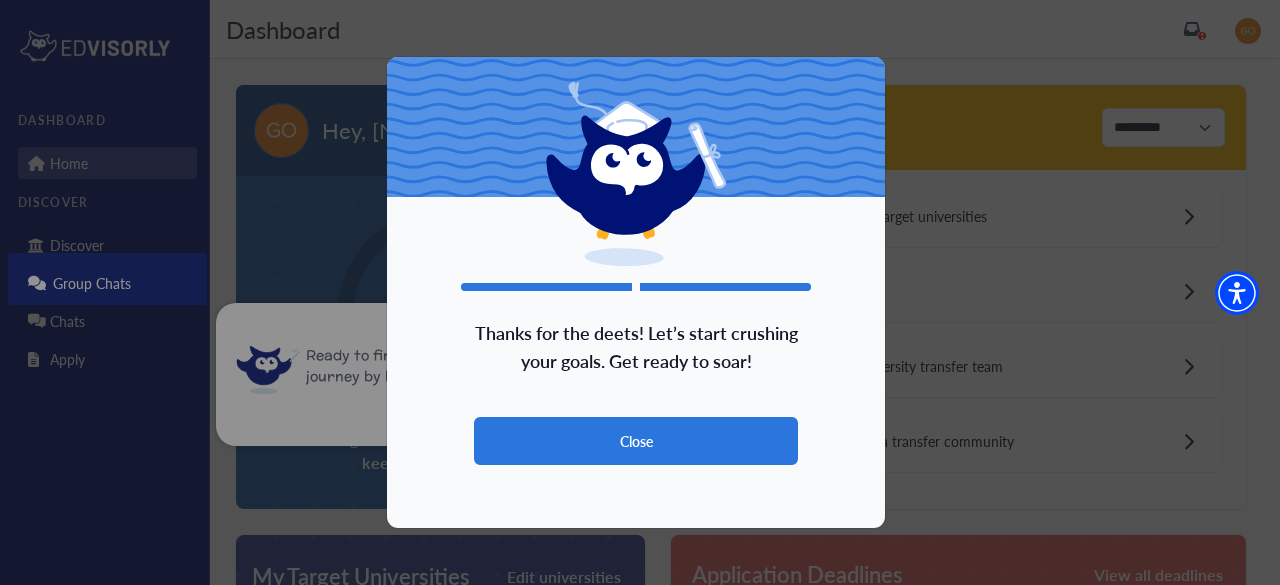 scroll, scrollTop: 153, scrollLeft: 0, axis: vertical 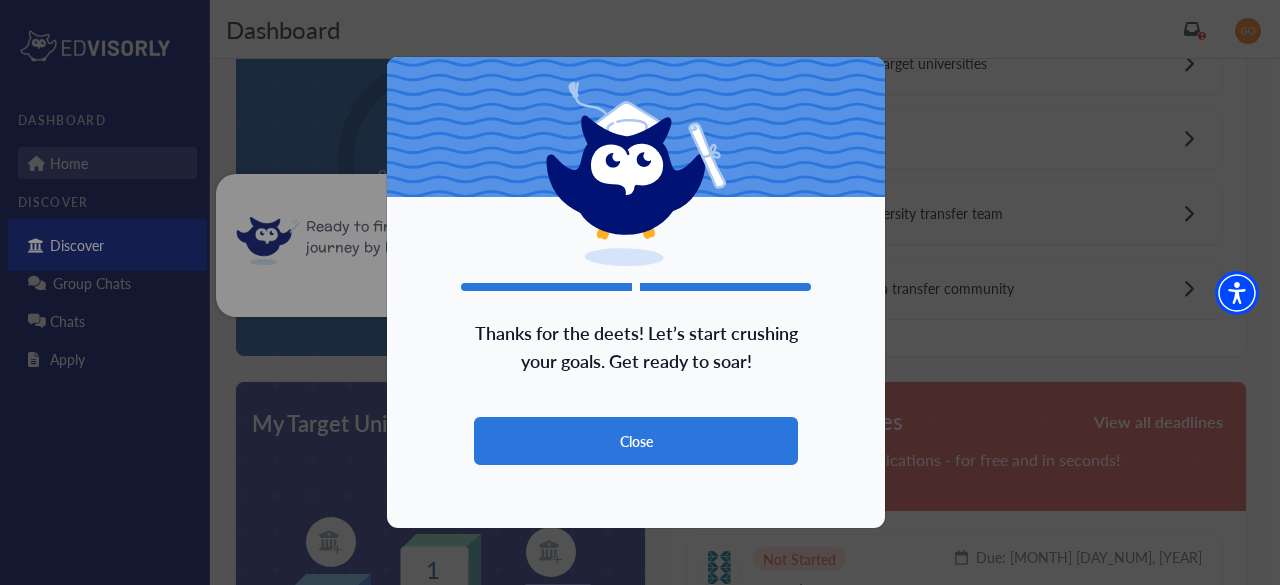 click on "Close" at bounding box center [636, 441] 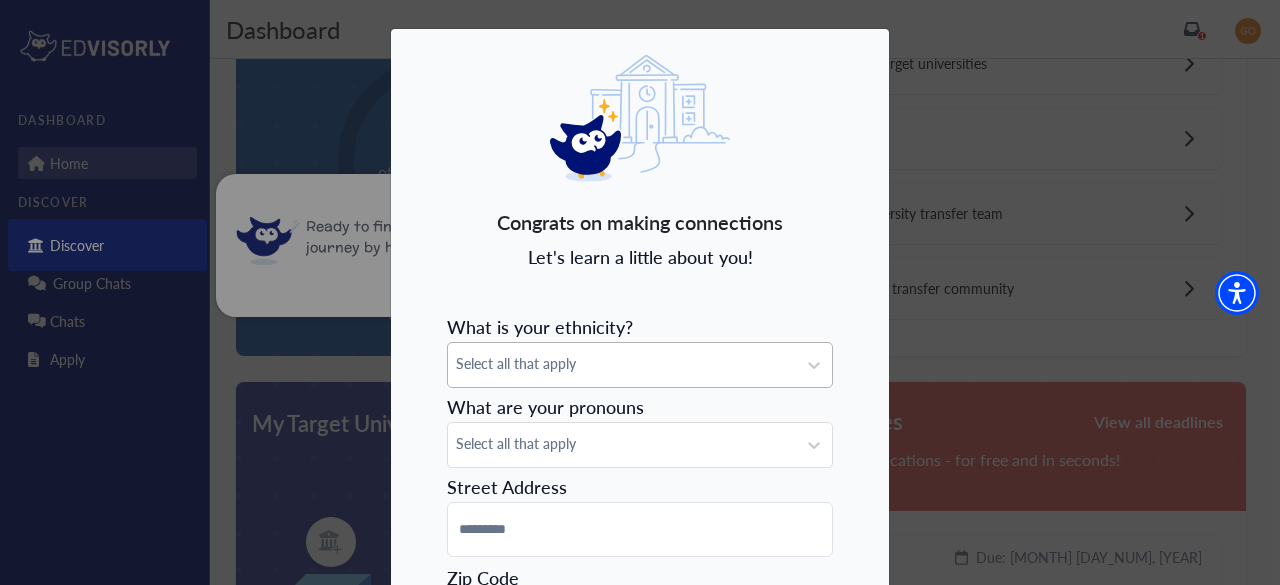 click on "Select all that apply" at bounding box center [640, 364] 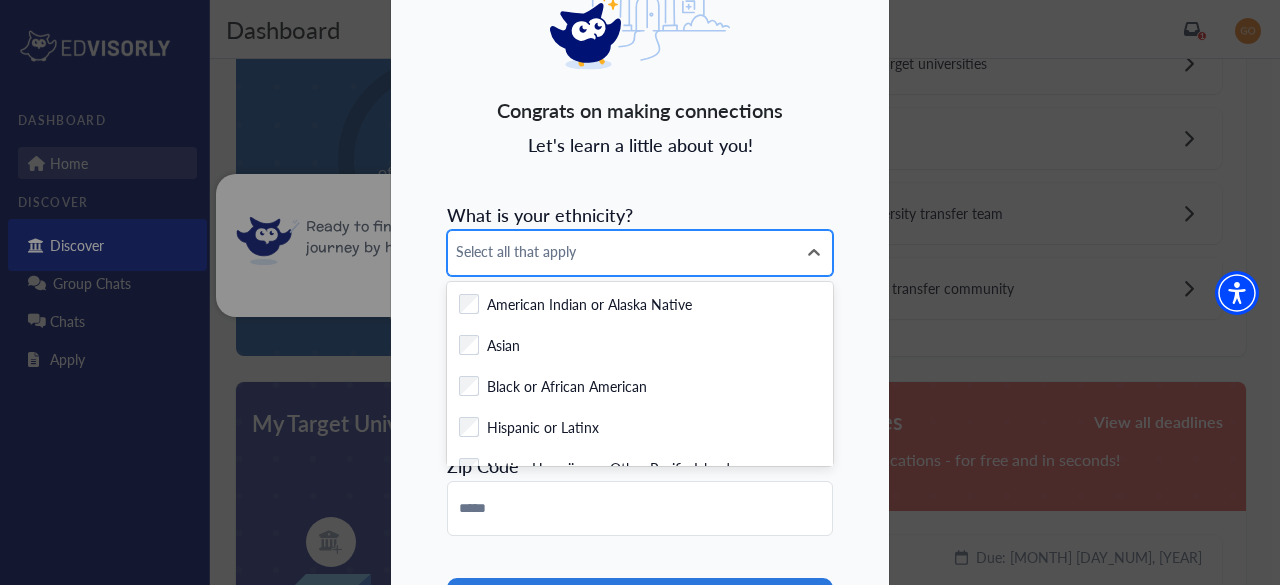 scroll, scrollTop: 112, scrollLeft: 0, axis: vertical 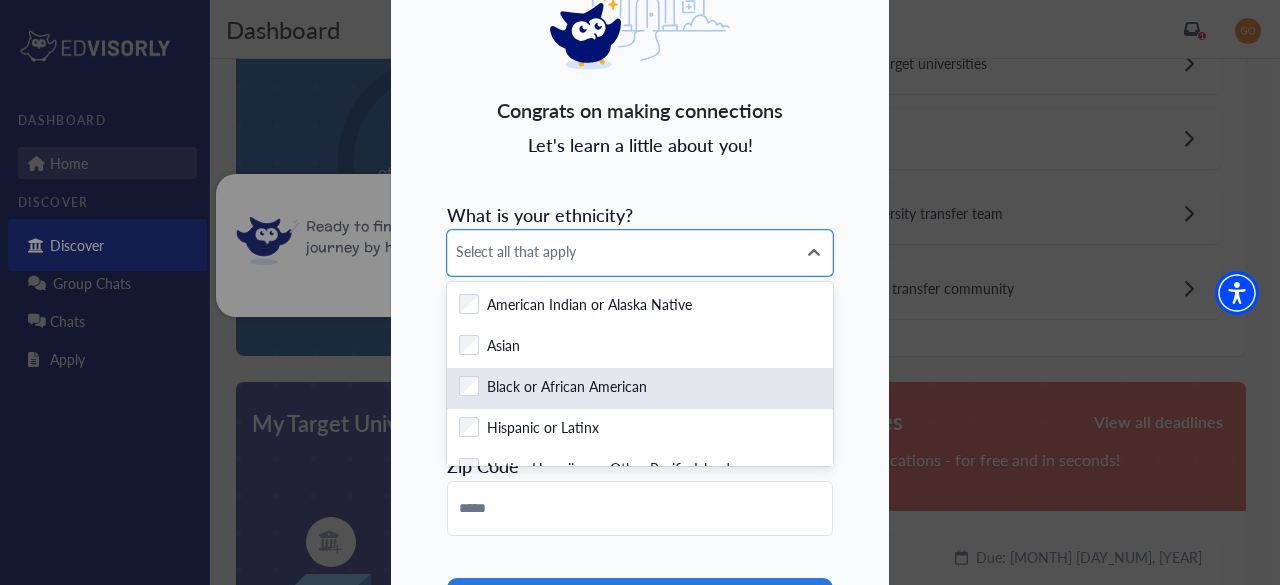 click on "Black or African American" at bounding box center (567, 388) 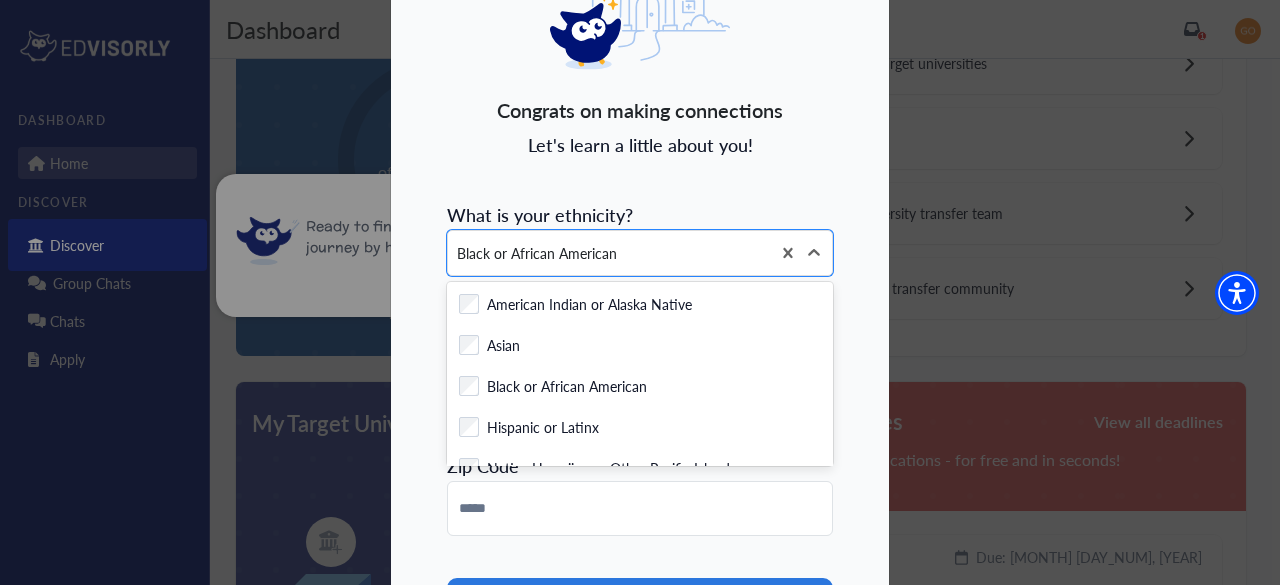 click on "Congrats on making connections Let's learn a little about you! What is your ethnicity? option Black or African American, selected. 7 results available. Use Up and Down to choose options, press Enter to select the currently focused option, press Escape to exit the menu, press Tab to select the option and exit the menu. Black or African American Checkbox field American Indian or Alaska Native Checkbox field Asian Checkbox field Black or African American Checkbox field Hispanic or Latinx Checkbox field Native Hawaiian or Other Pacific Islander Checkbox field White Checkbox field Not Listed What are your pronouns Select all that apply Street Address Zip Code Continue Skip" at bounding box center [640, 332] 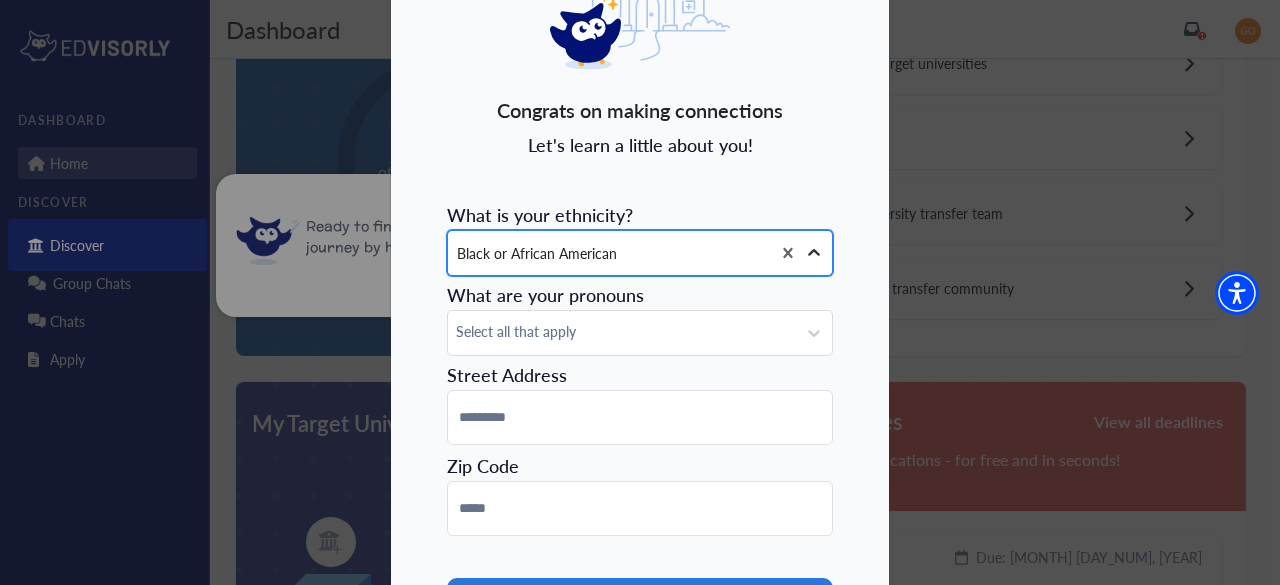 click 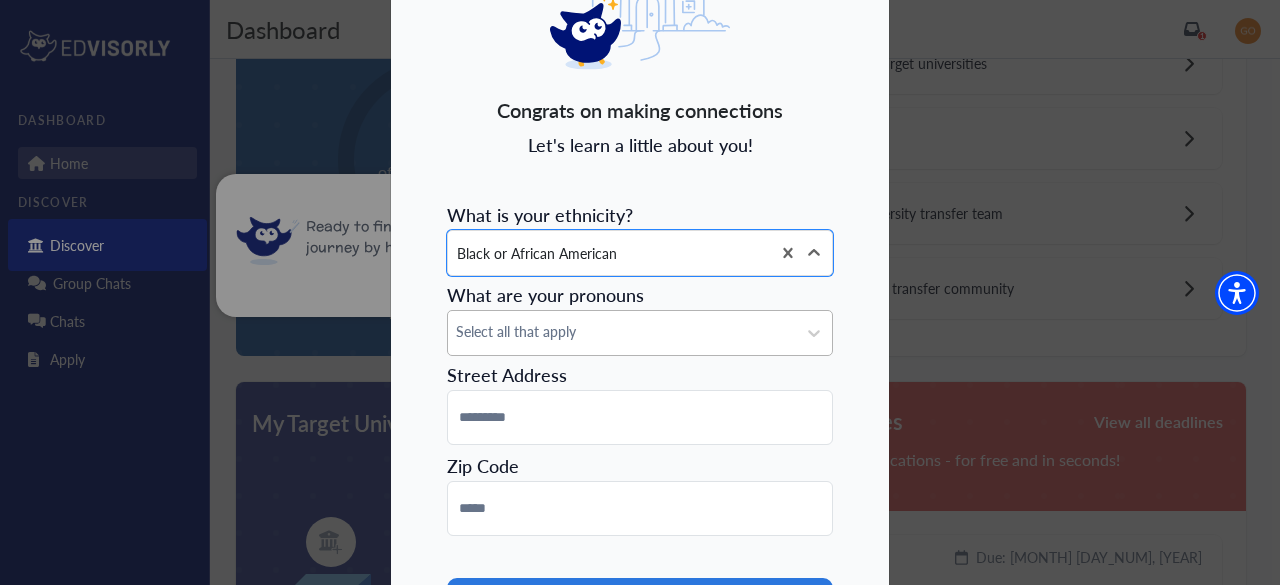 click on "Select all that apply" at bounding box center (622, 333) 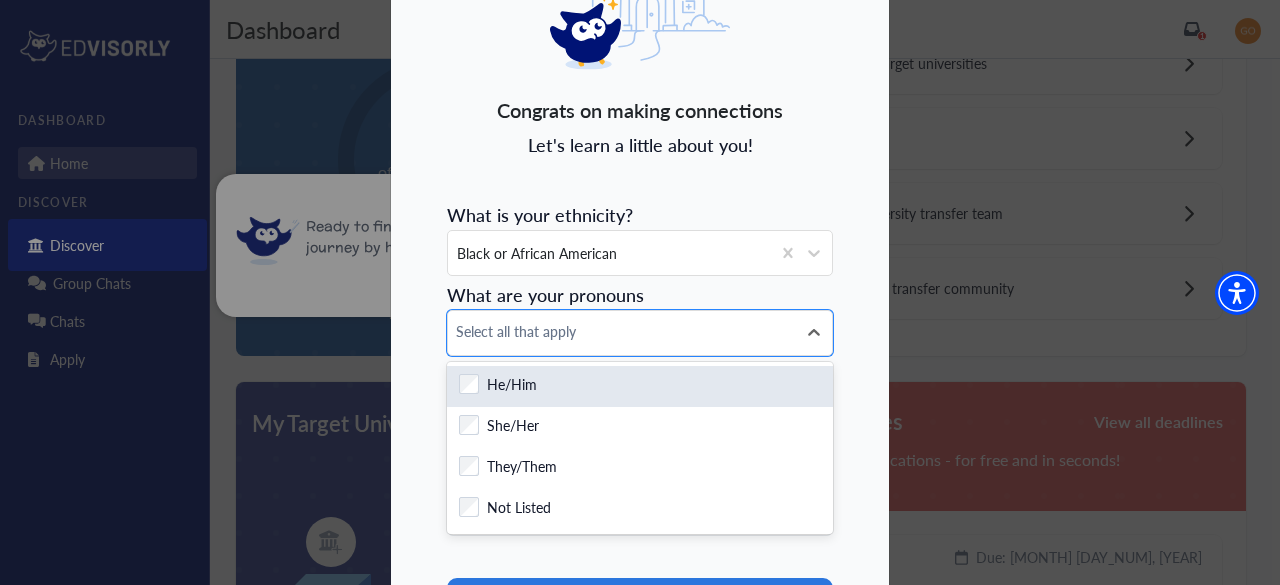 click on "Checkbox field He/Him" at bounding box center (640, 386) 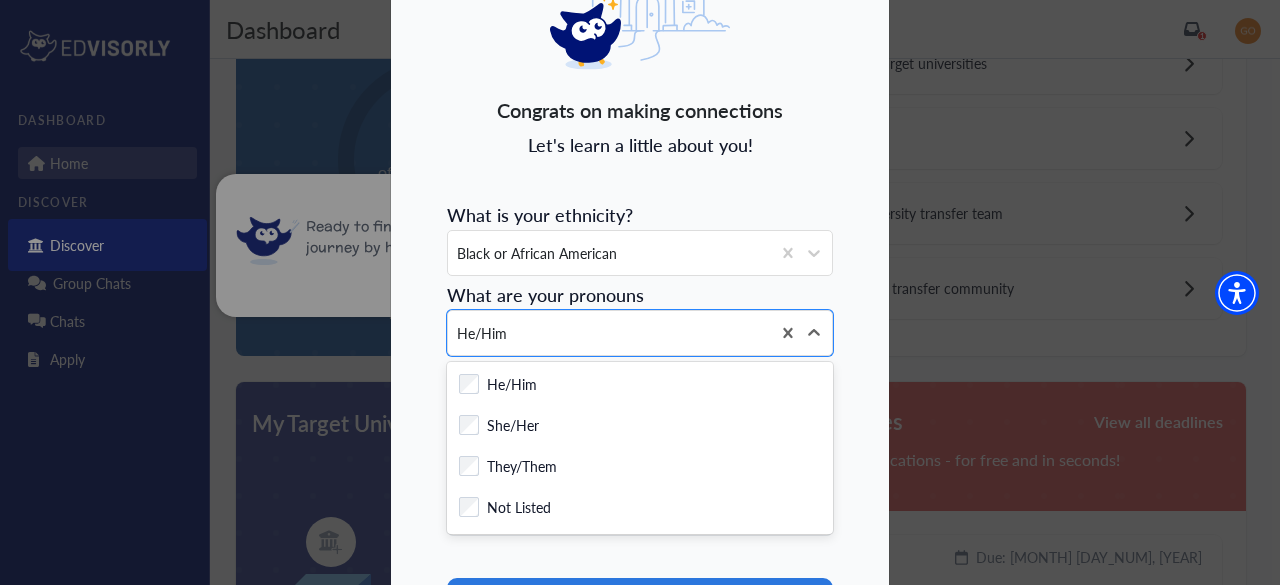 click on "Congrats on making connections Let's learn a little about you! What is your ethnicity? Black or African American What are your pronouns option He/Him, selected. 4 results available. Use Up and Down to choose options, press Enter to select the currently focused option, press Escape to exit the menu, press Tab to select the option and exit the menu. He/Him Checkbox field He/Him Checkbox field She/Her Checkbox field They/Them Checkbox field Not Listed Street Address Zip Code Continue Skip" at bounding box center (640, 332) 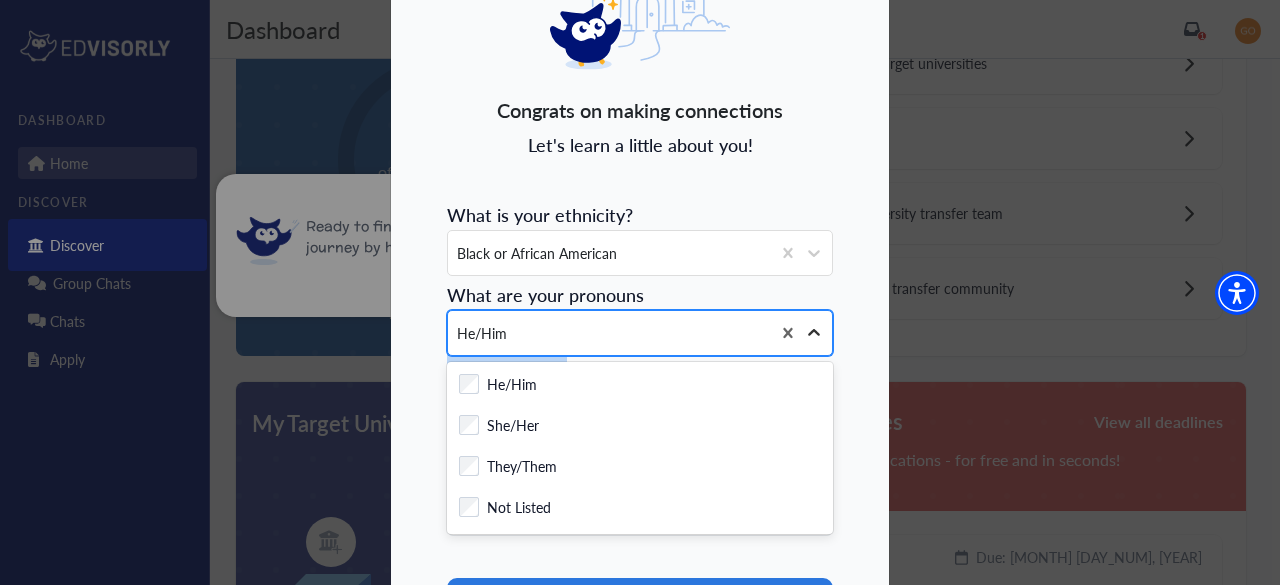drag, startPoint x: 850, startPoint y: 365, endPoint x: 806, endPoint y: 337, distance: 52.153618 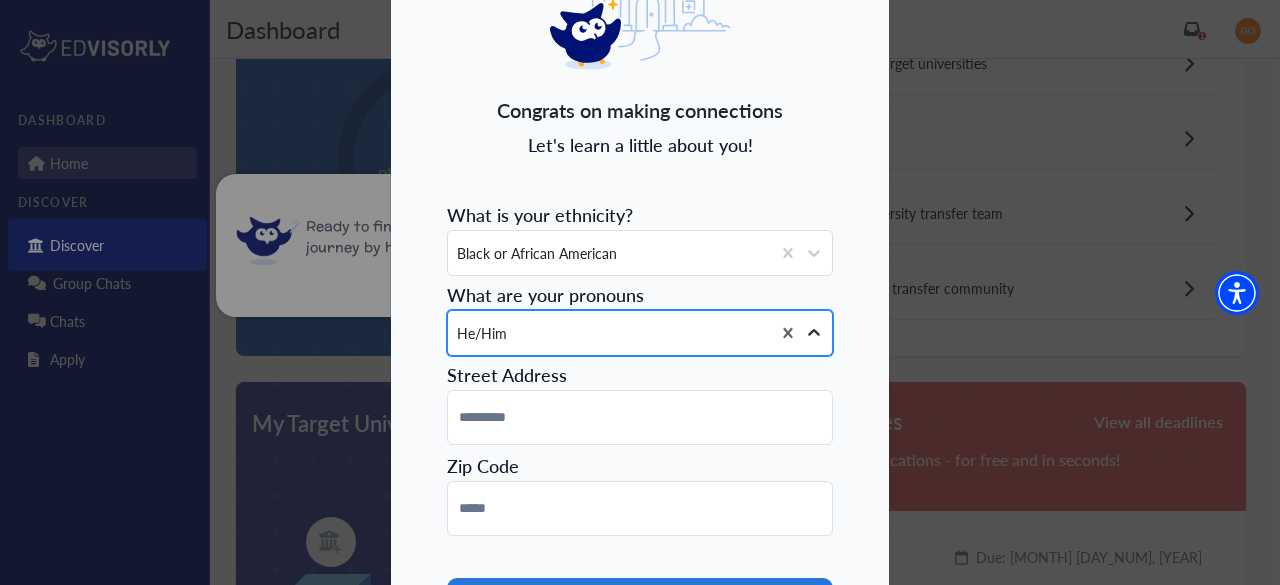 click 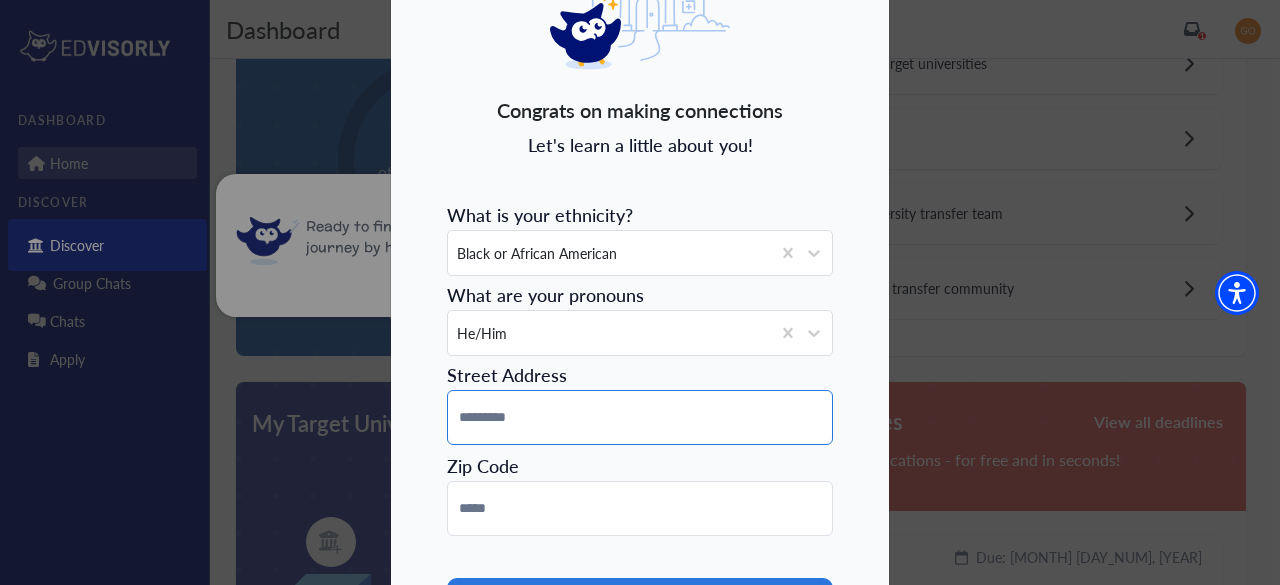 click at bounding box center [640, 417] 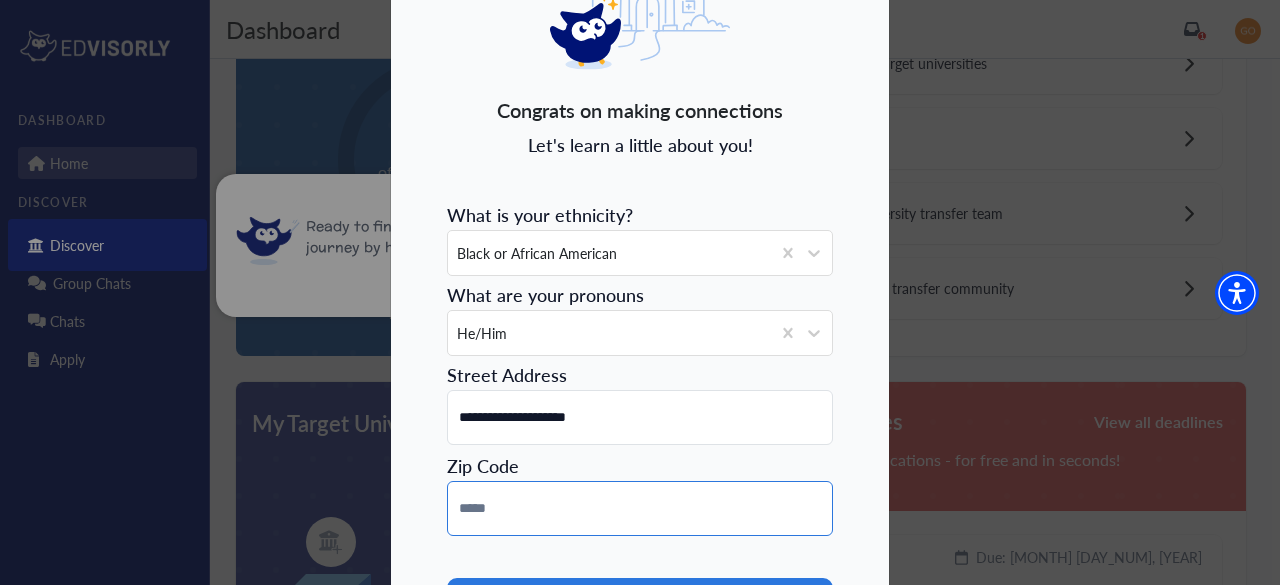 type on "*****" 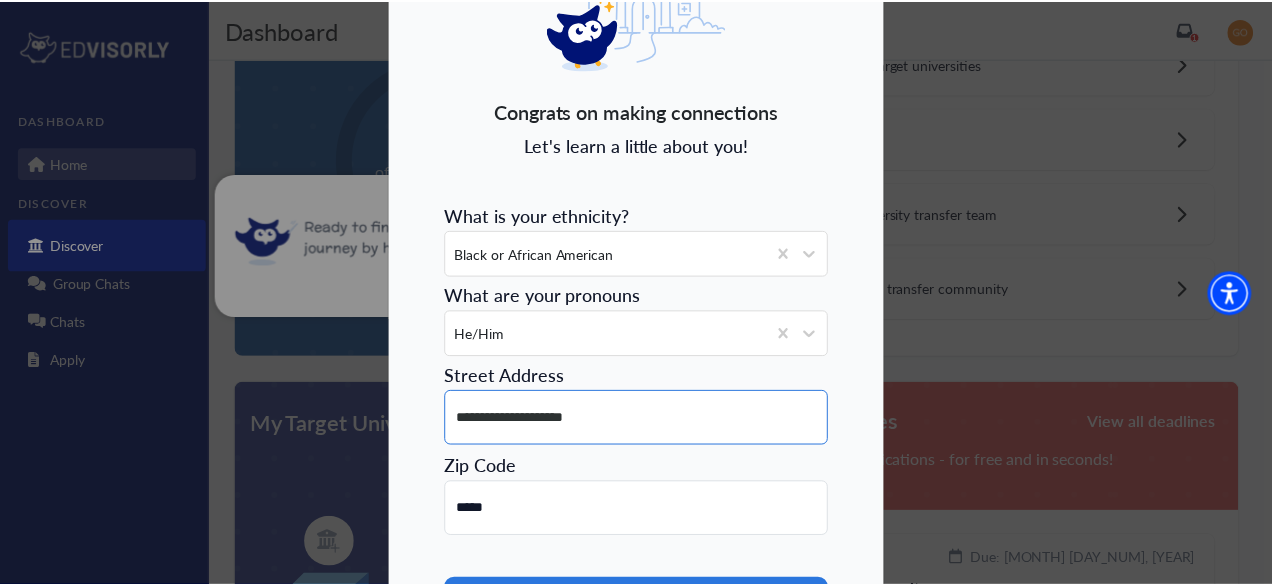 scroll, scrollTop: 303, scrollLeft: 0, axis: vertical 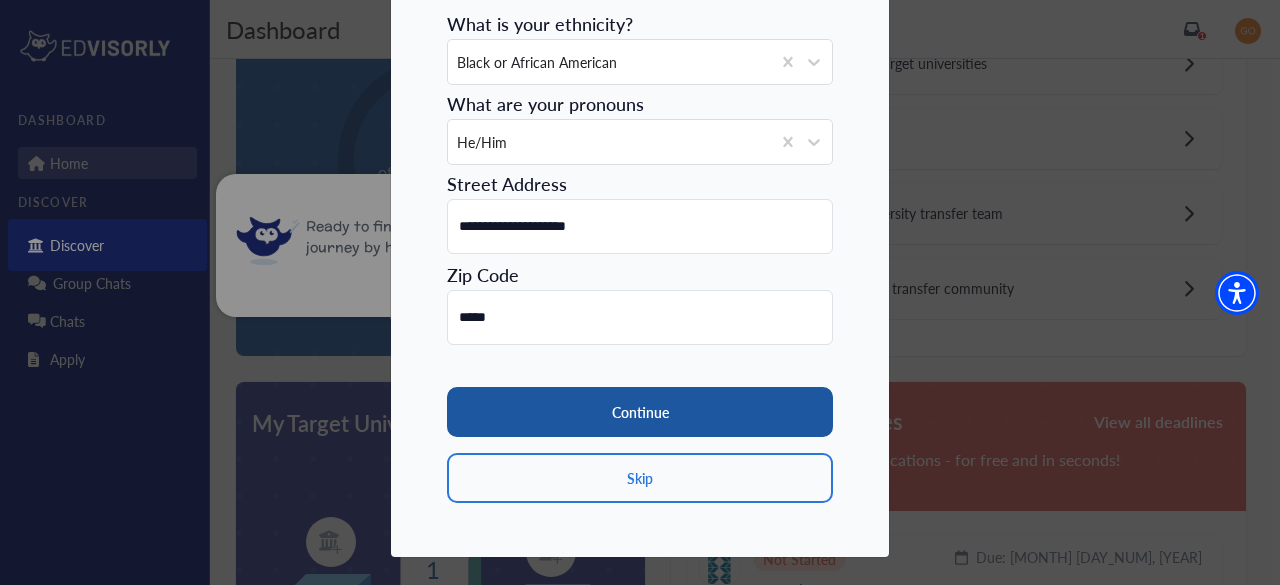 click on "Continue" at bounding box center (640, 412) 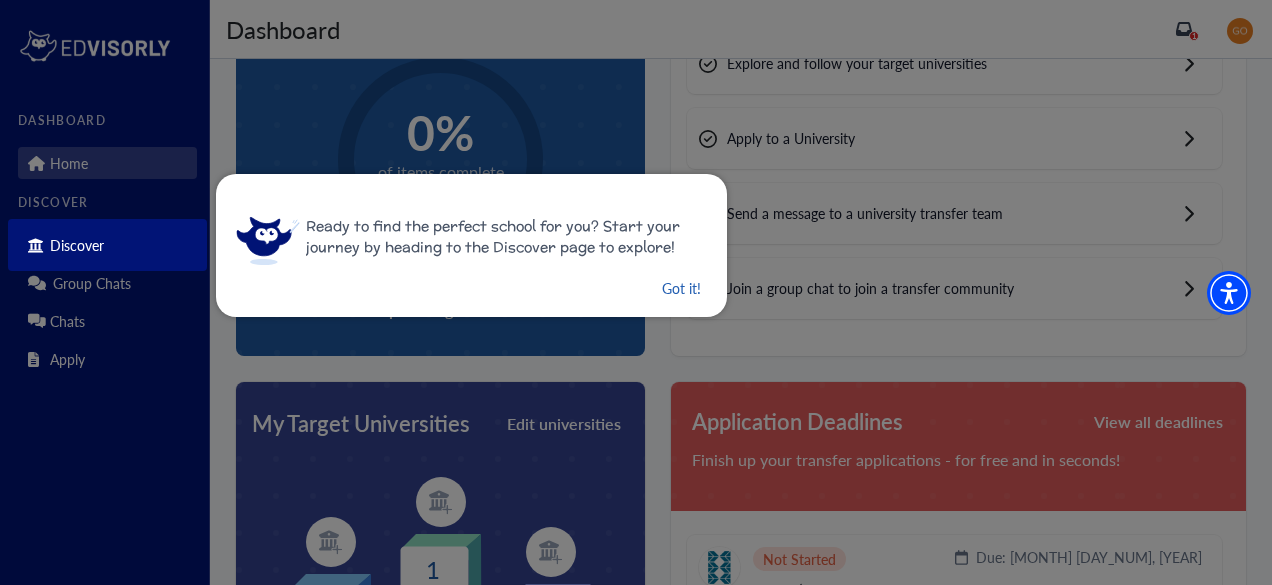 click on "Got it!" at bounding box center [681, 288] 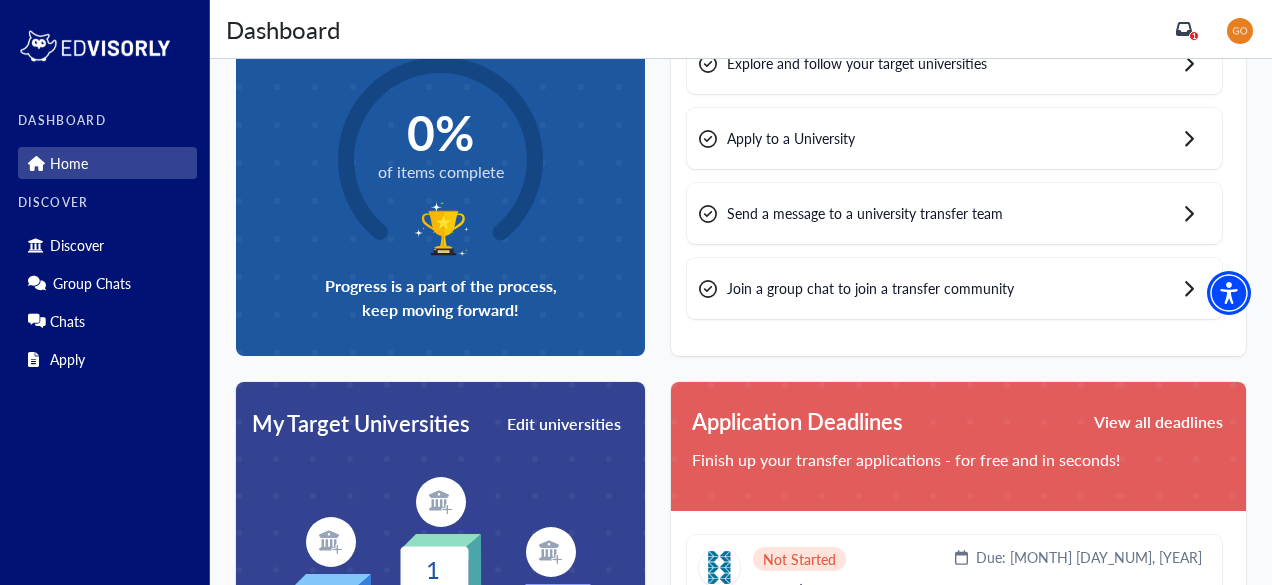 scroll, scrollTop: 29, scrollLeft: 0, axis: vertical 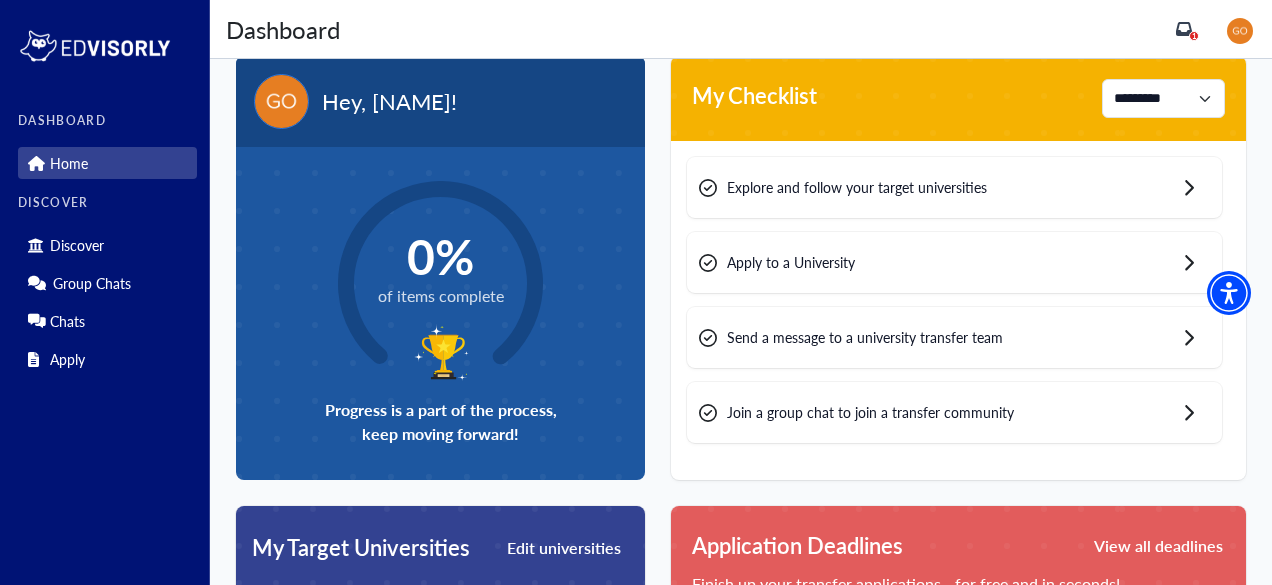 click on "Explore and follow your target universities" at bounding box center [857, 187] 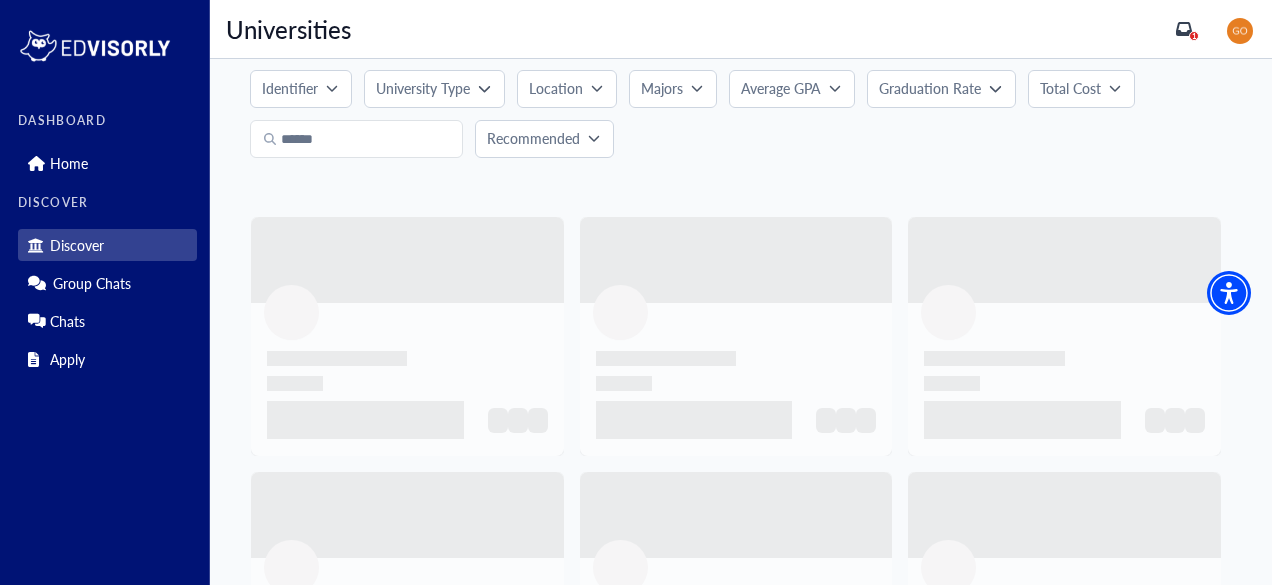 scroll, scrollTop: 0, scrollLeft: 0, axis: both 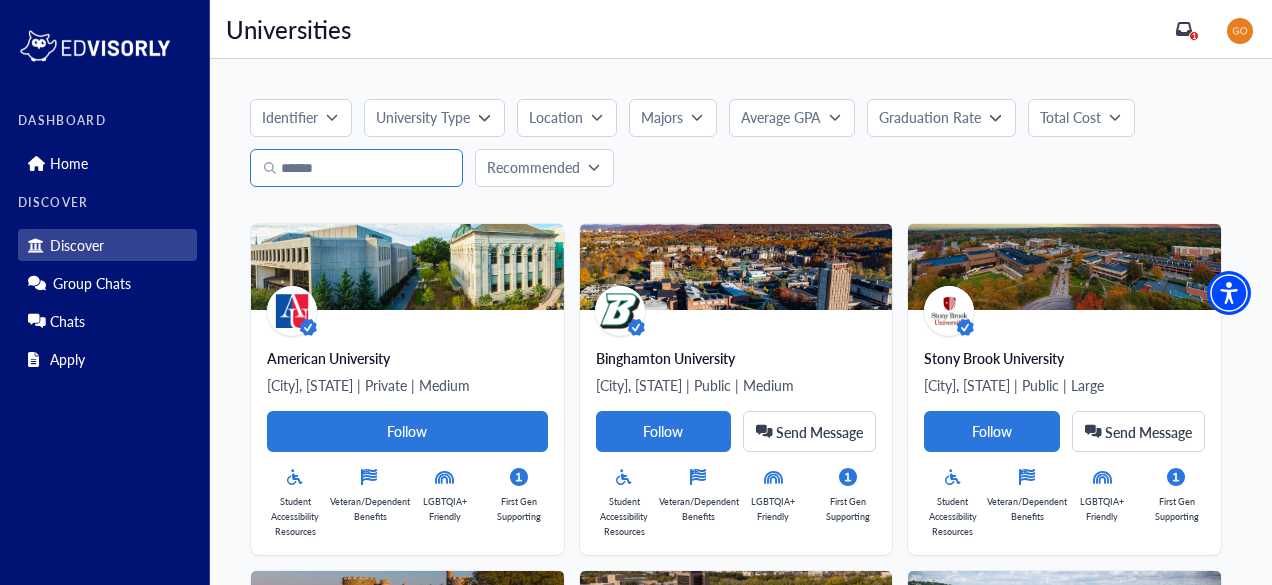 click at bounding box center (356, 168) 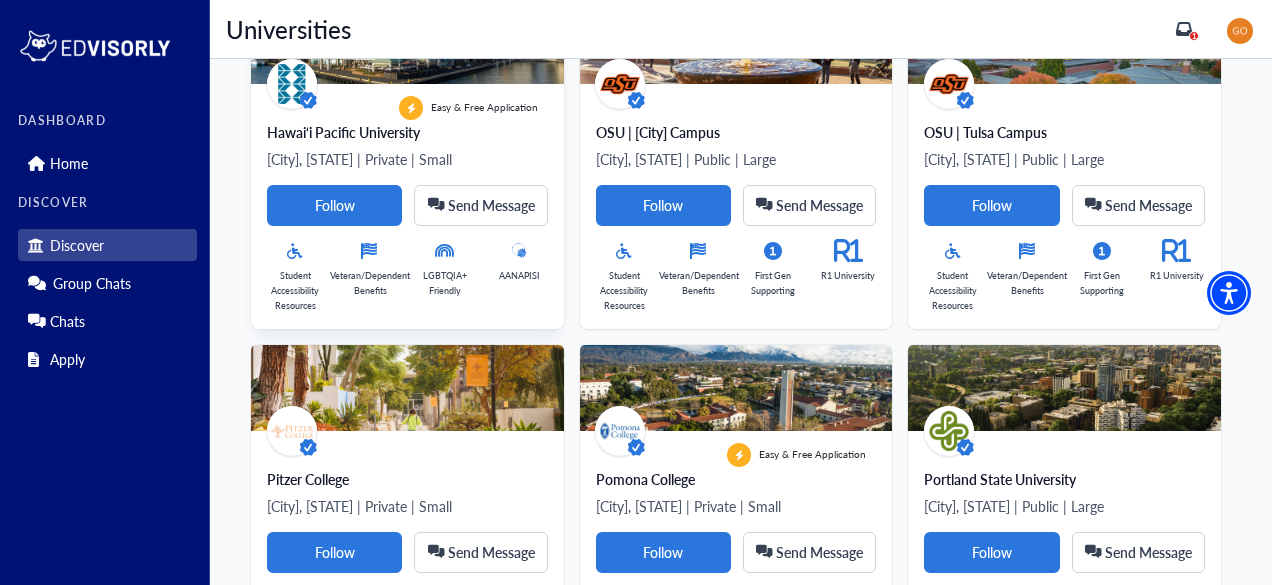 scroll, scrollTop: 0, scrollLeft: 0, axis: both 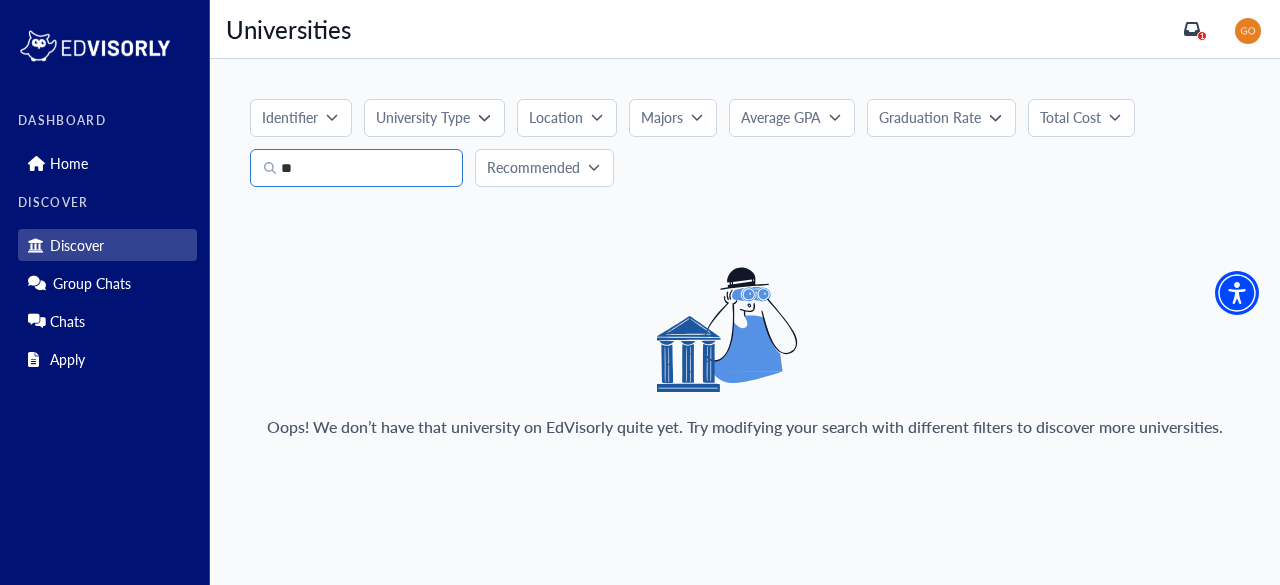 type on "*" 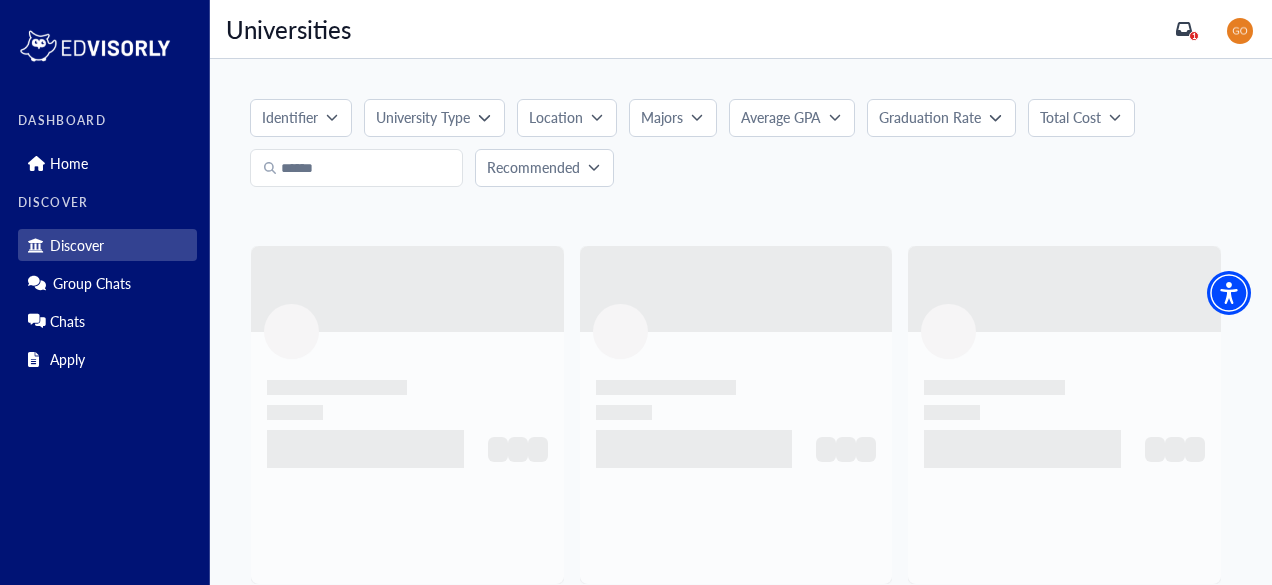 click on "University Type" at bounding box center (427, 117) 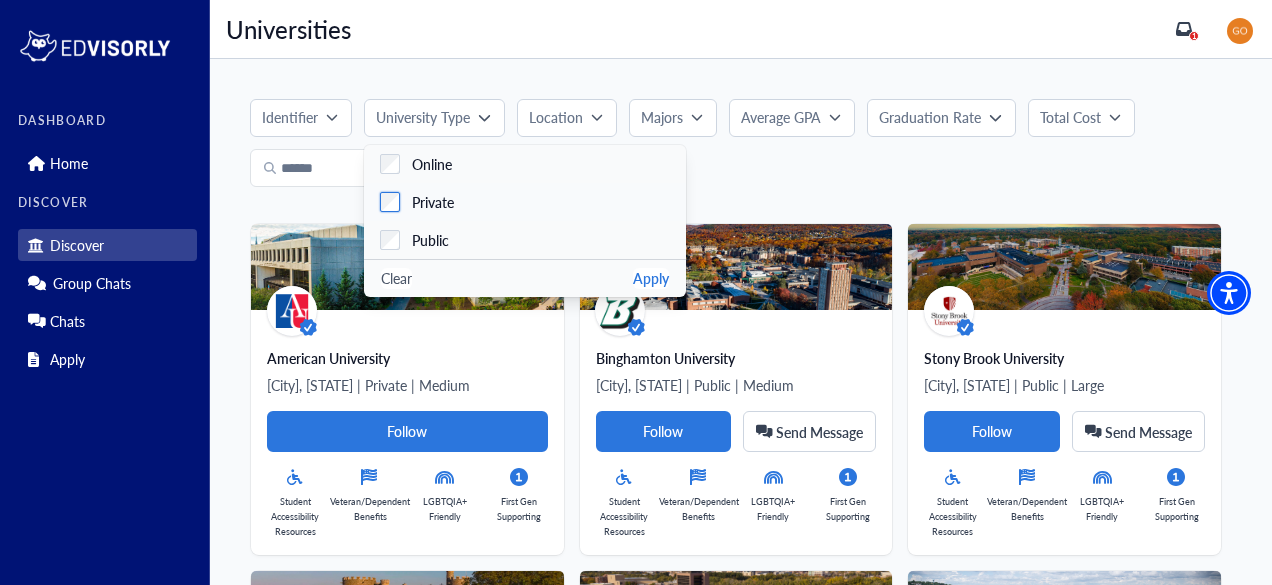 click on "Private" at bounding box center (525, 202) 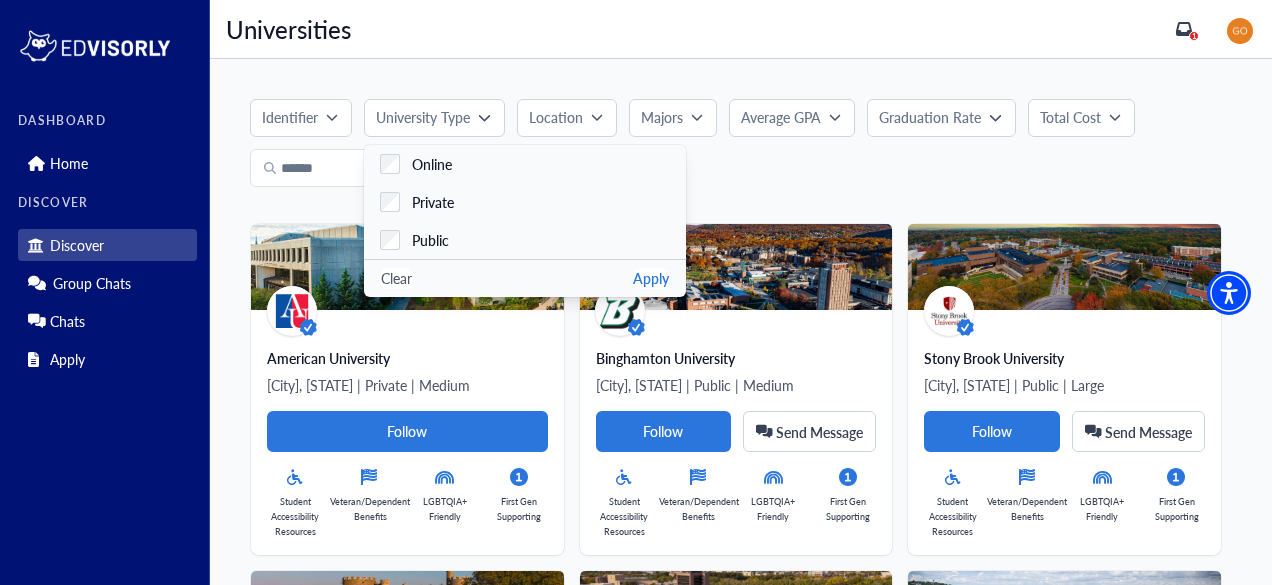 click on "Apply" at bounding box center [651, 278] 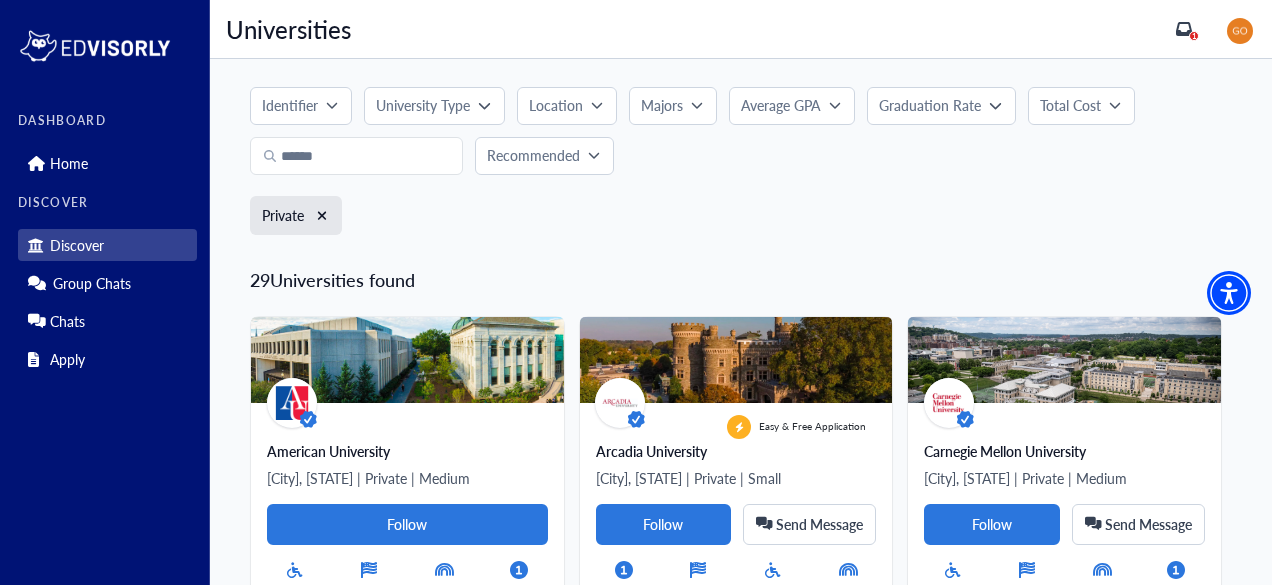 scroll, scrollTop: 0, scrollLeft: 0, axis: both 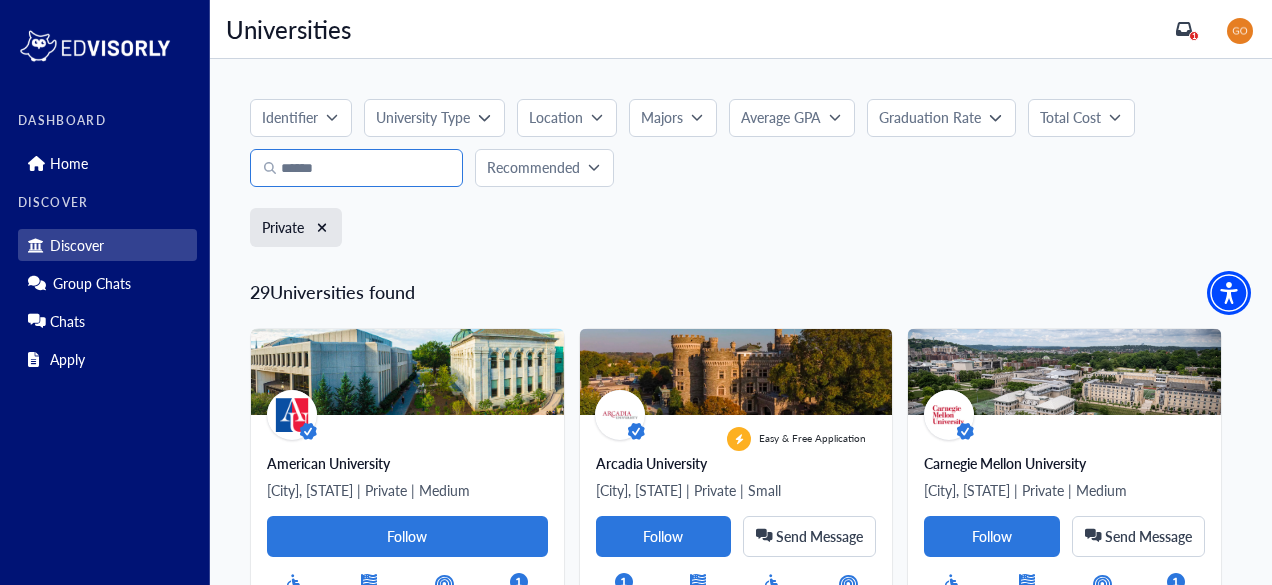click at bounding box center (356, 168) 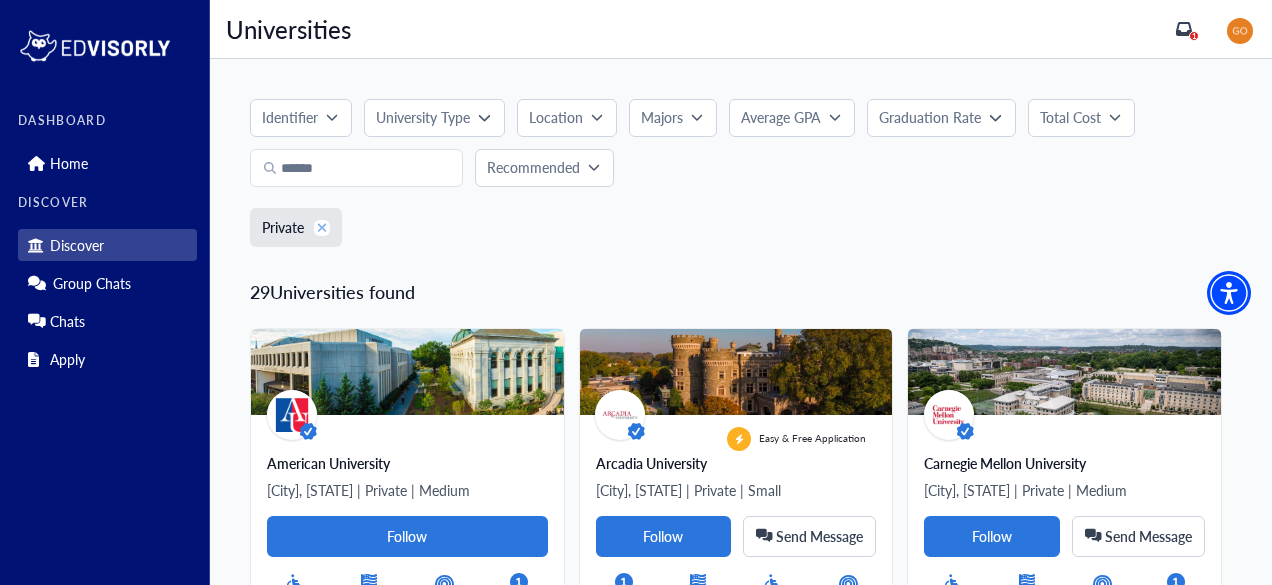 click 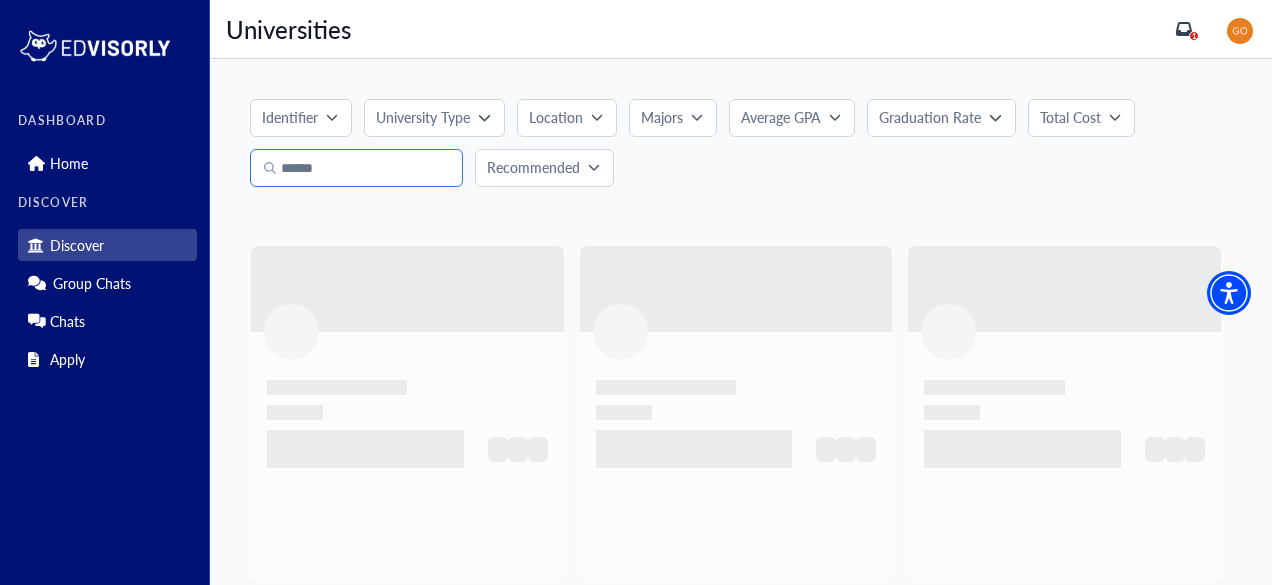 click at bounding box center (356, 168) 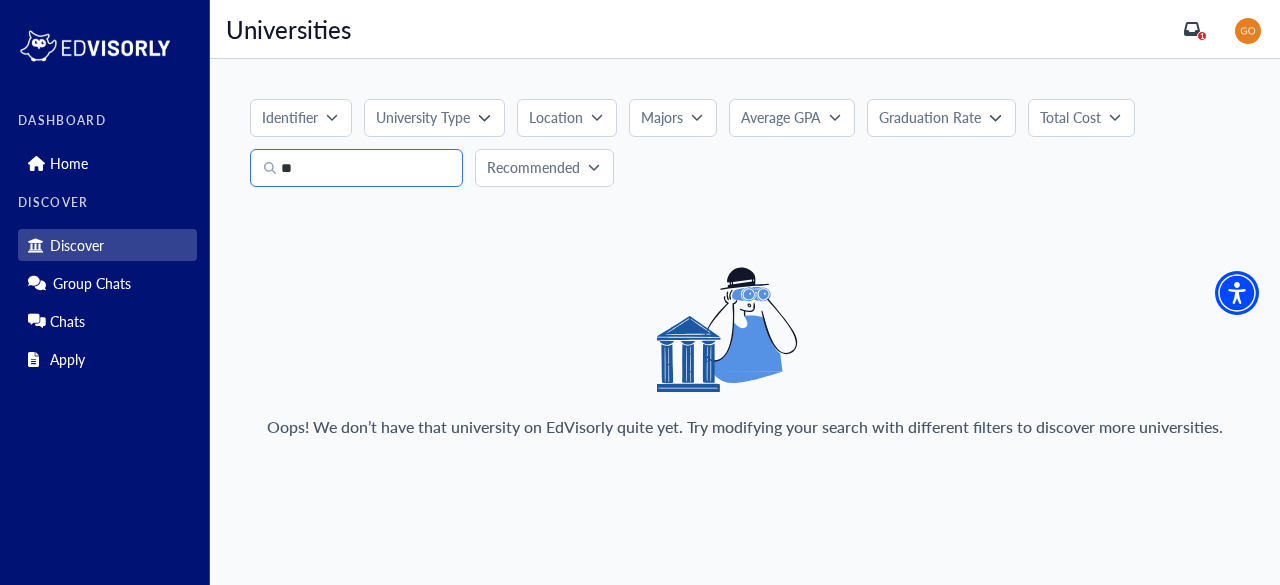 type on "*" 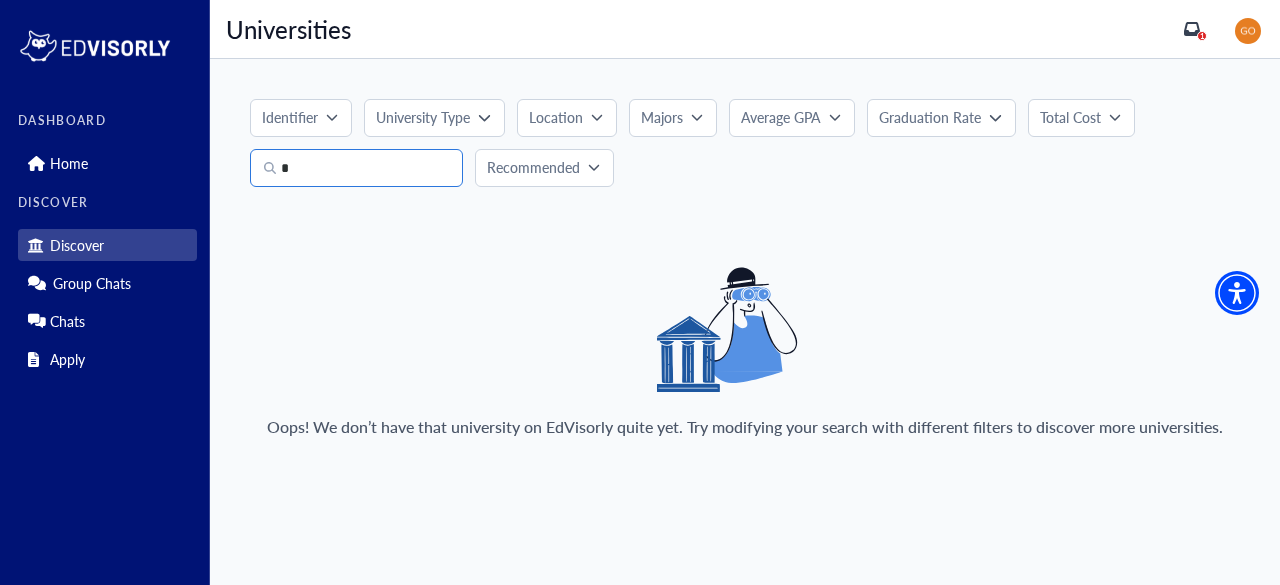 type 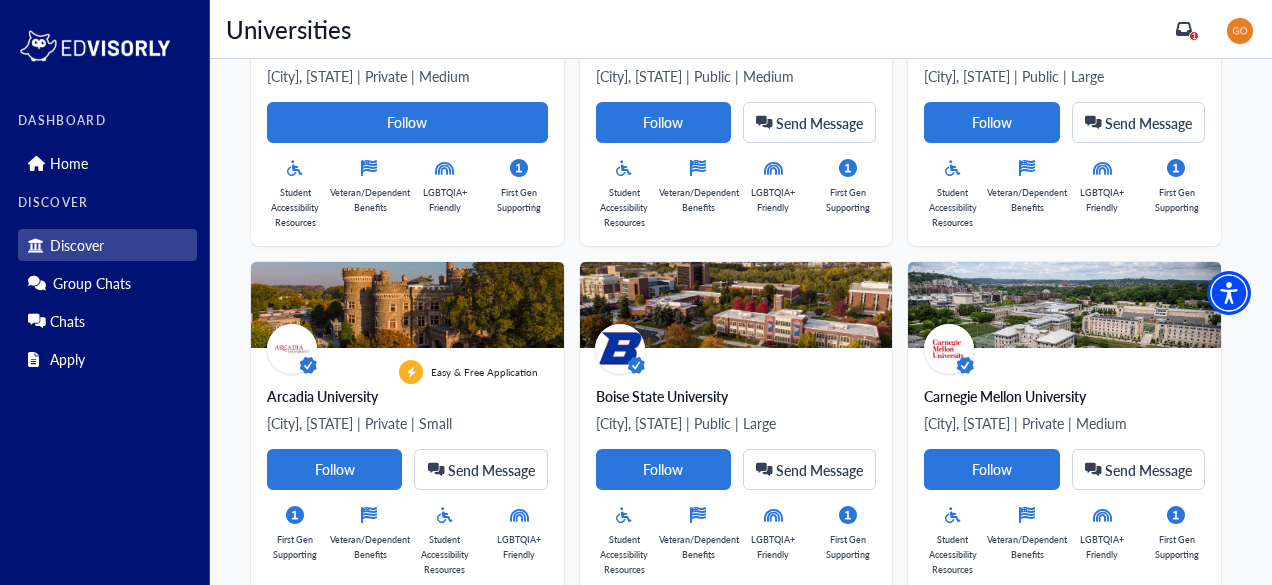 scroll, scrollTop: 314, scrollLeft: 0, axis: vertical 